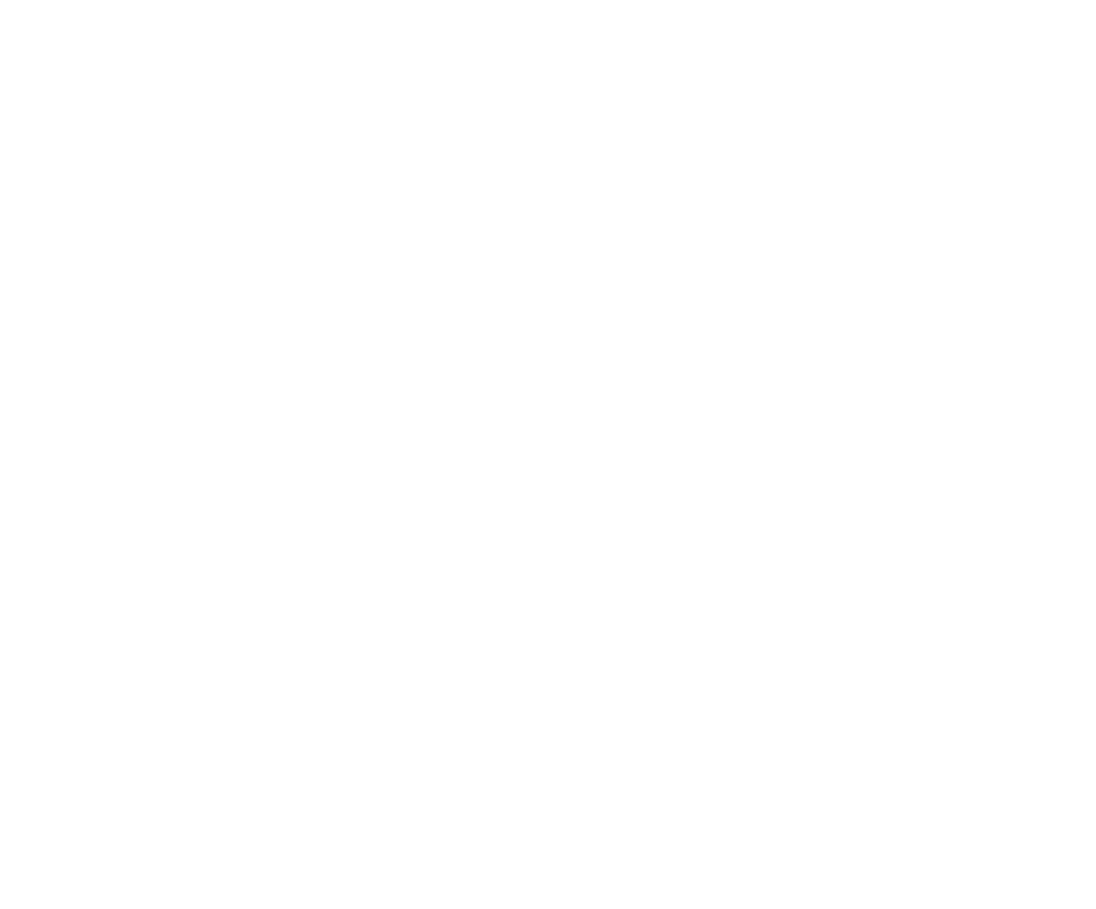 scroll, scrollTop: 0, scrollLeft: 0, axis: both 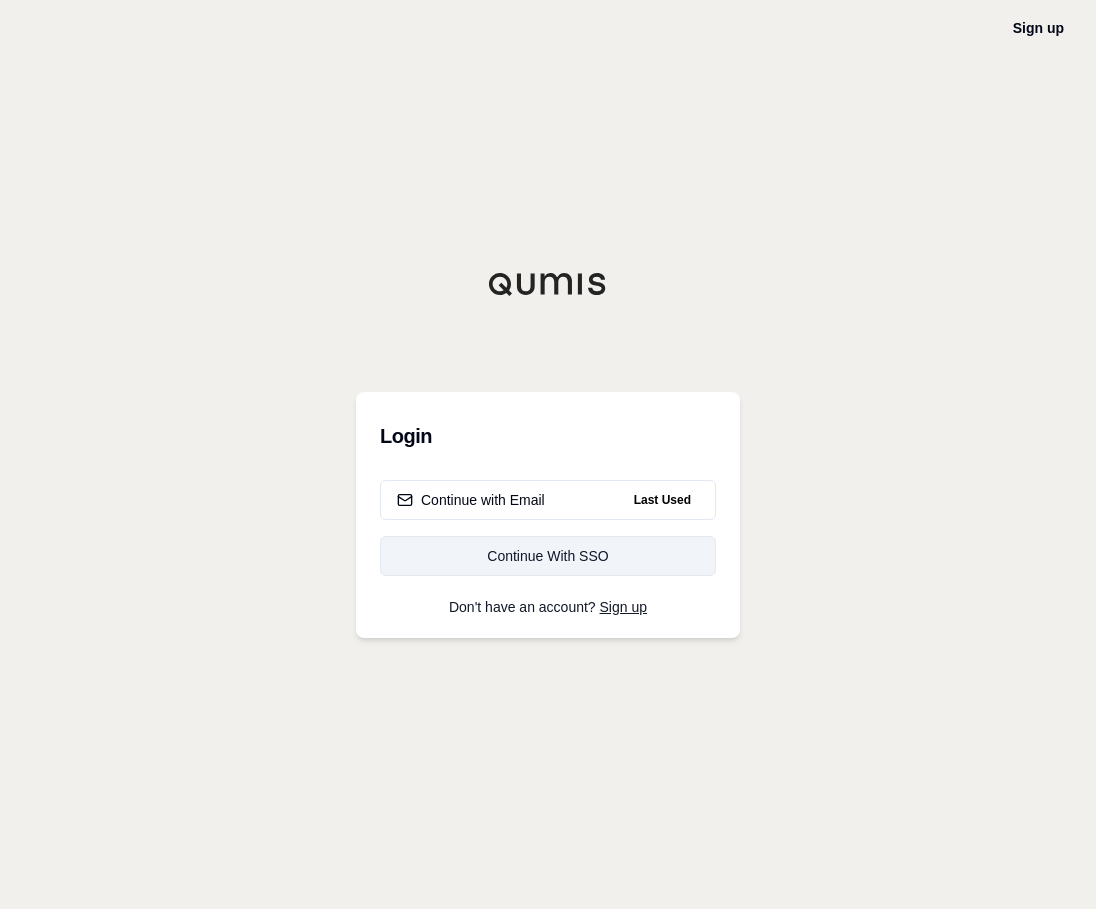 click on "Continue With SSO" at bounding box center (548, 556) 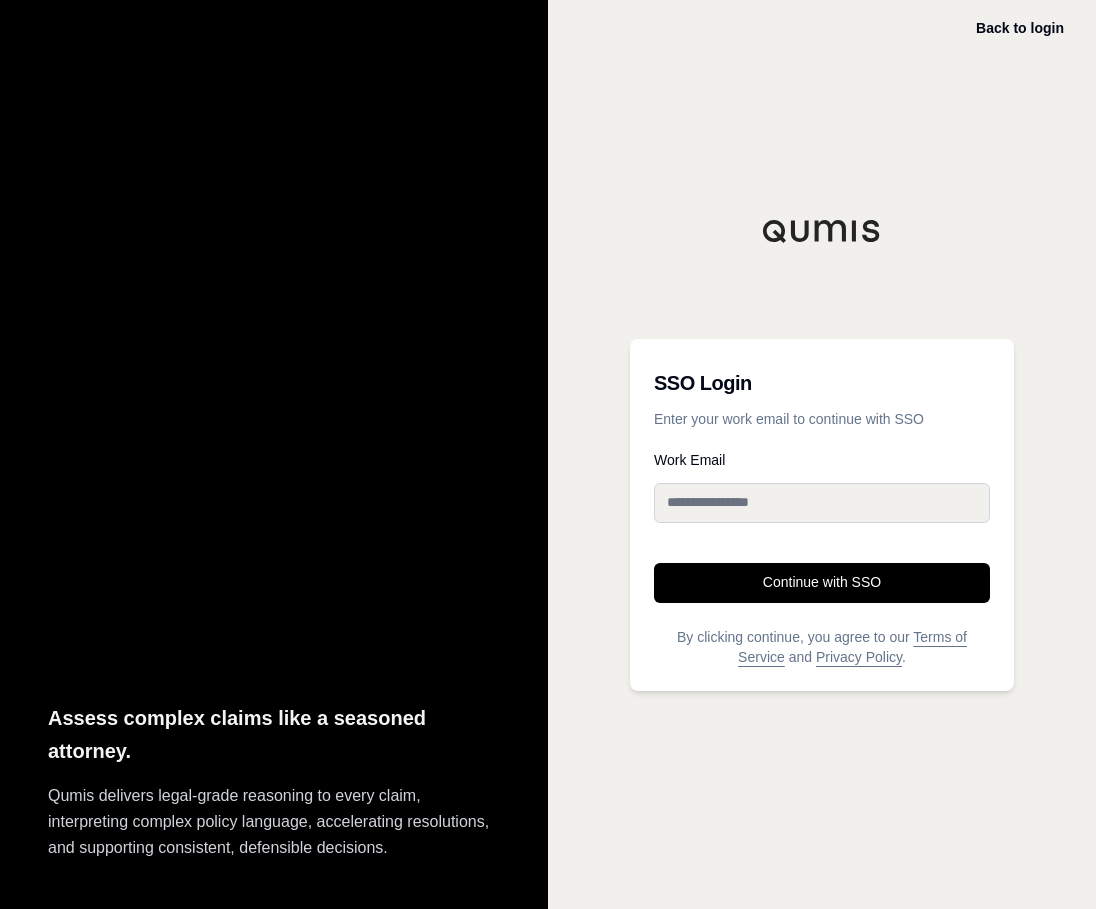 click on "Work Email" at bounding box center [822, 503] 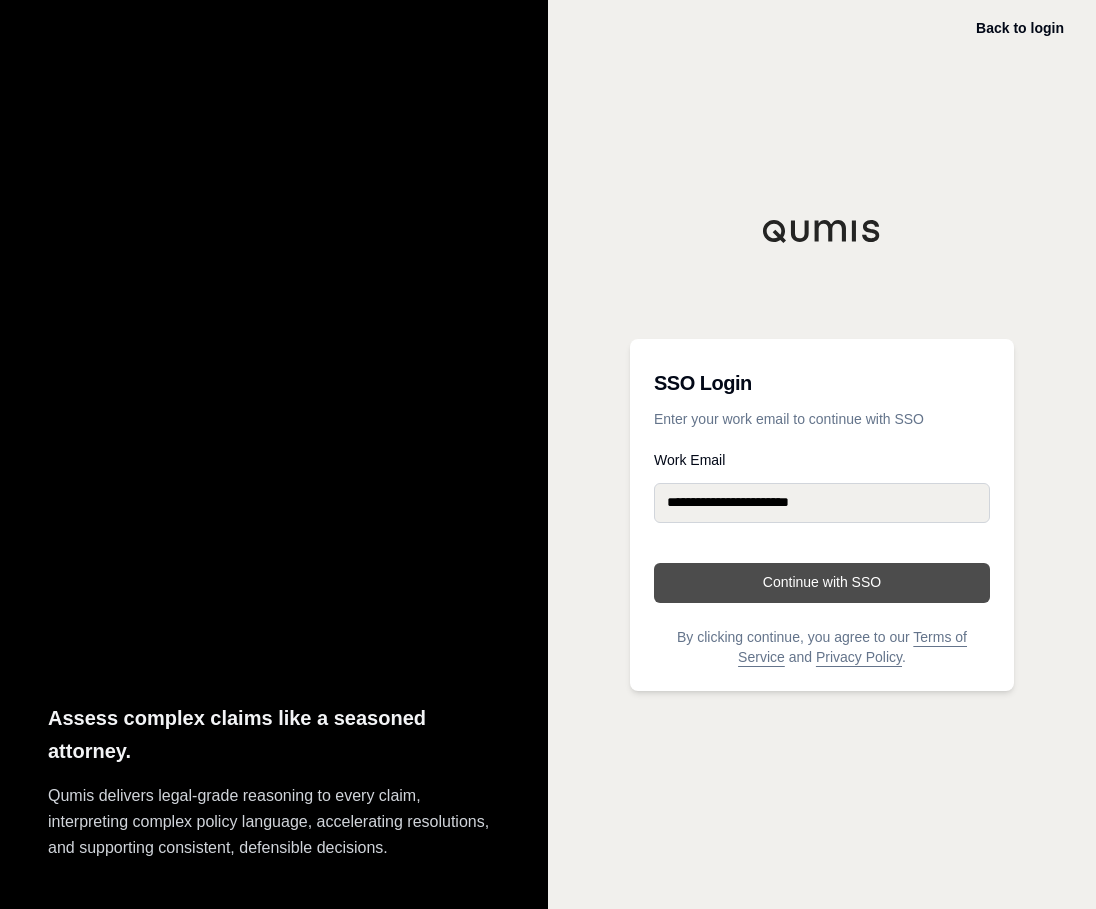 click on "Continue with SSO" at bounding box center [822, 583] 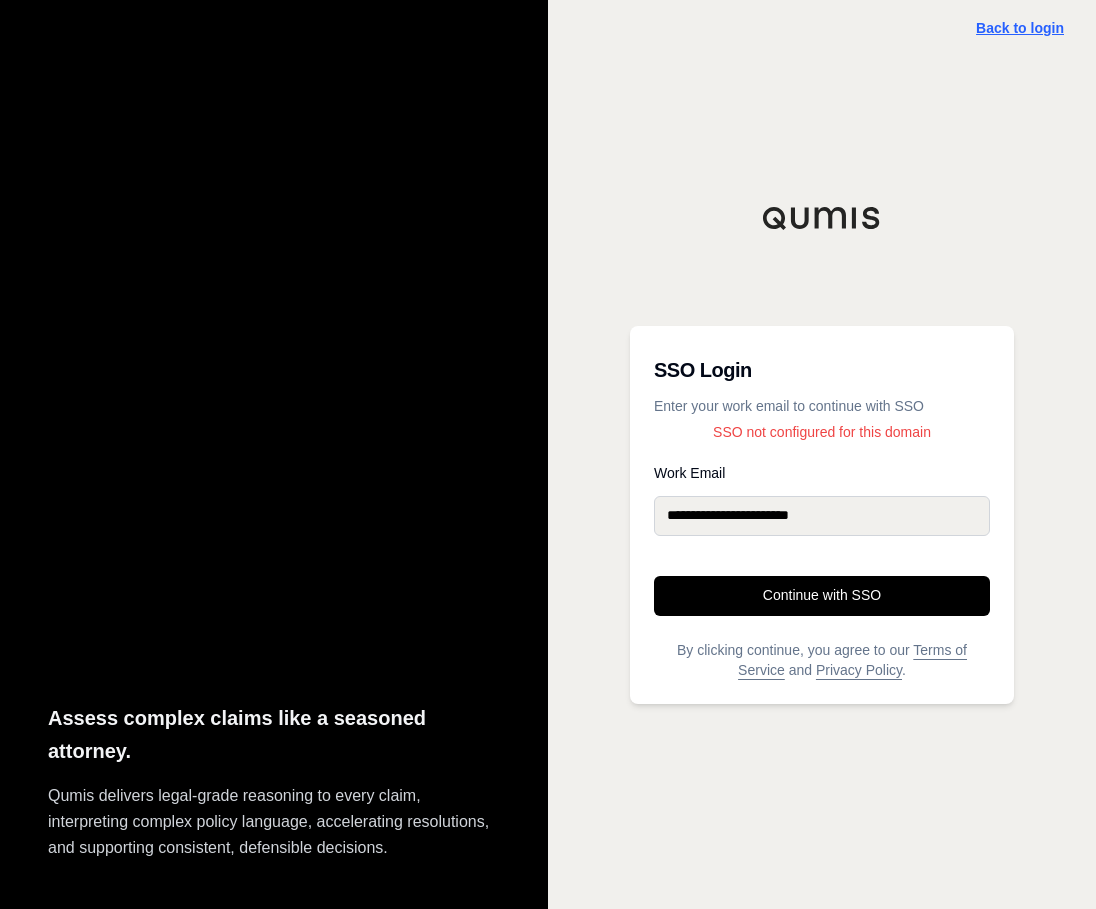 click on "Back to login" at bounding box center (1020, 28) 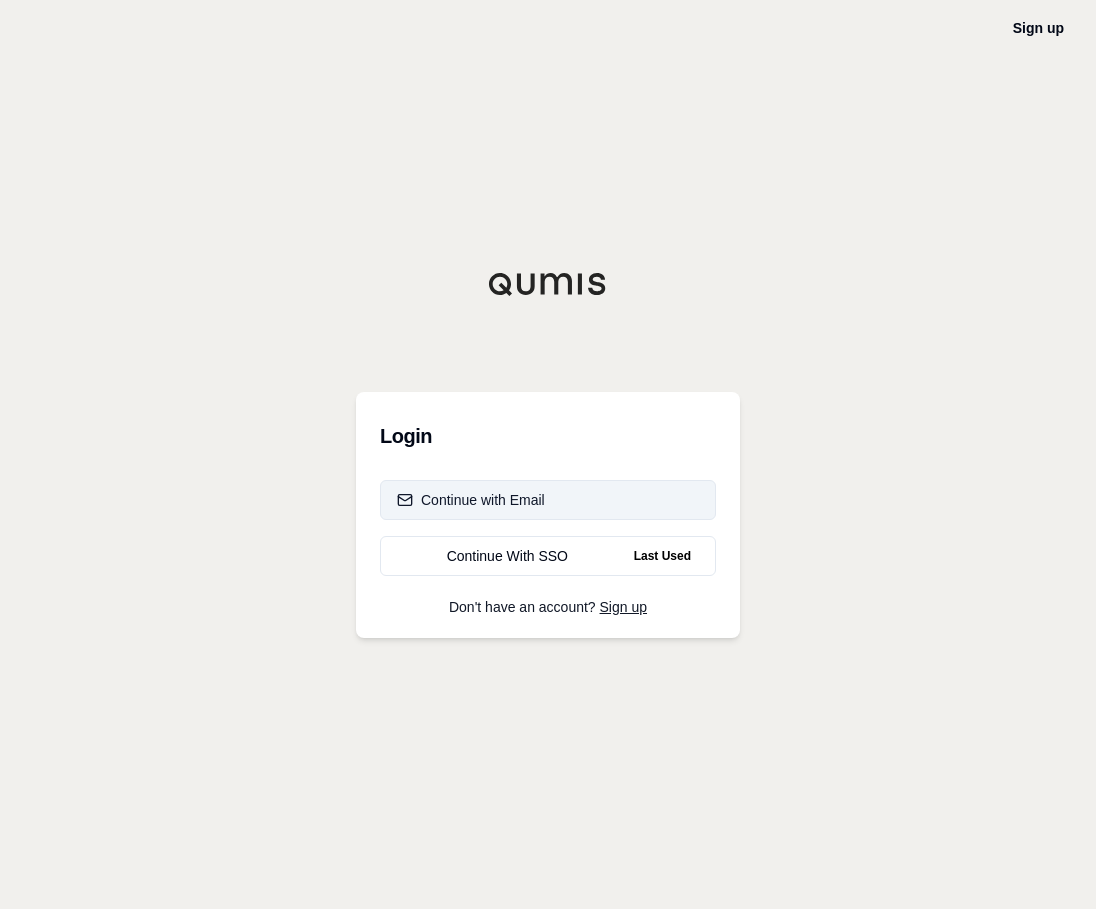 click on "Continue with Email" at bounding box center [548, 500] 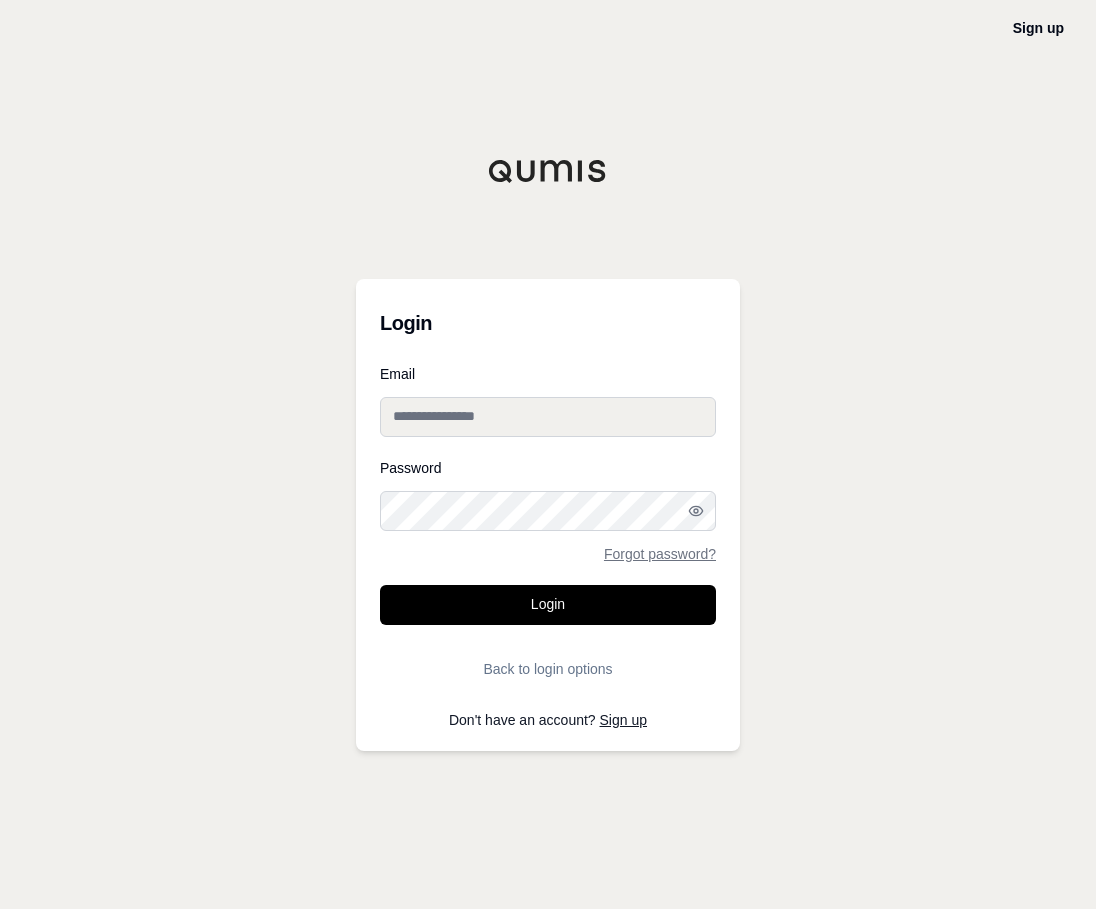type on "**********" 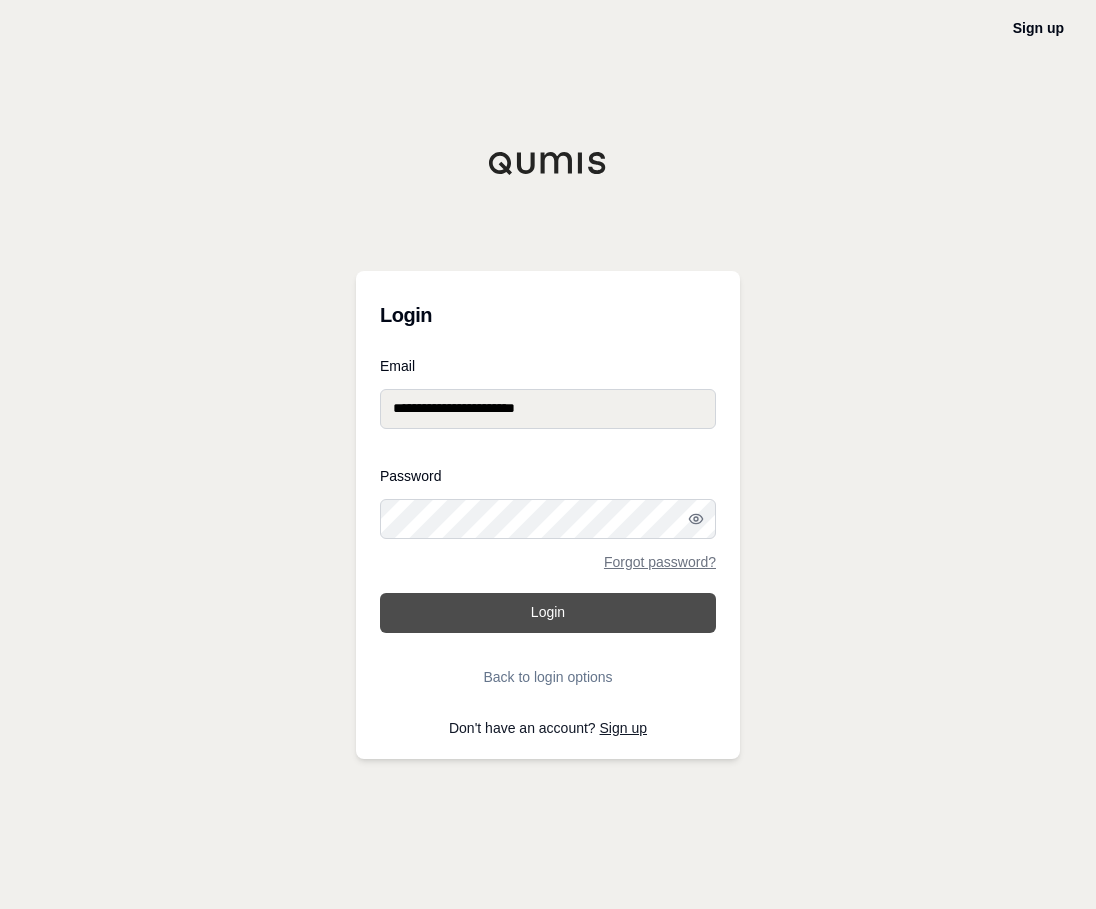click on "Login" at bounding box center (548, 613) 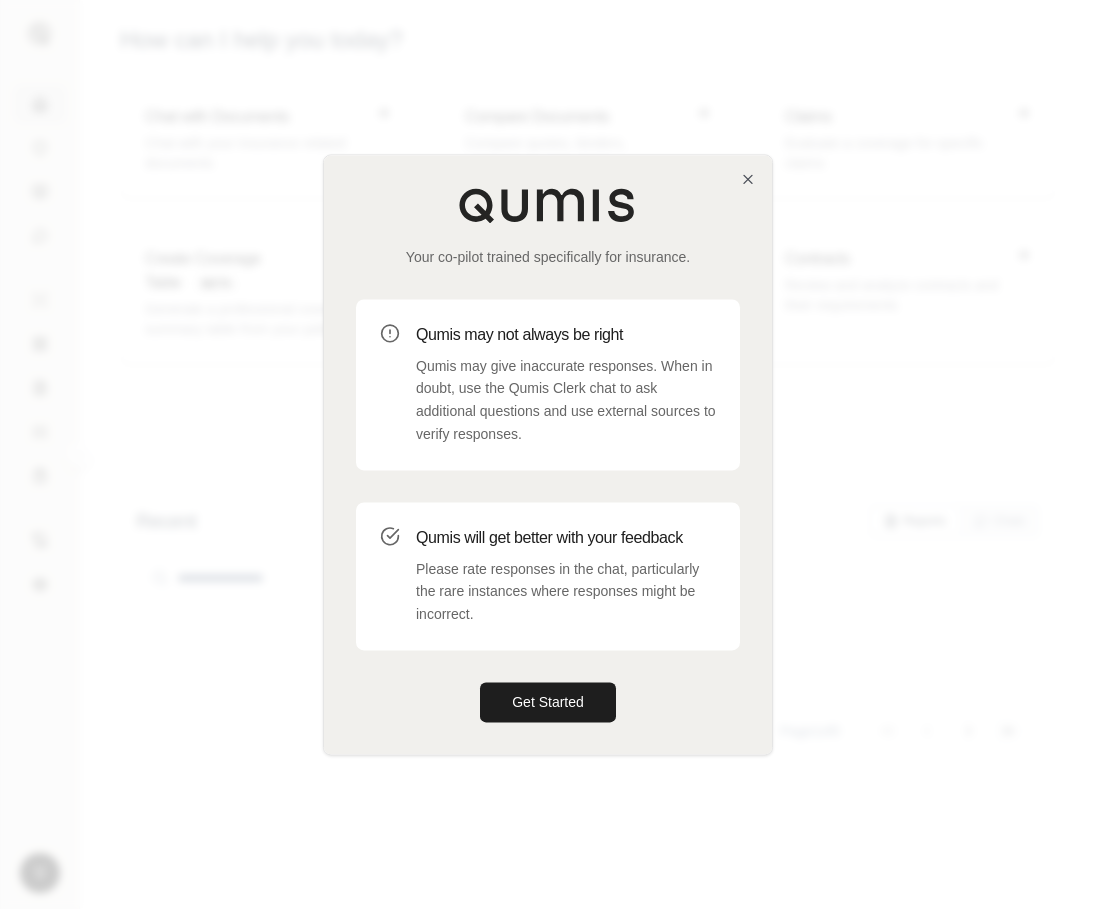 click at bounding box center [548, 454] 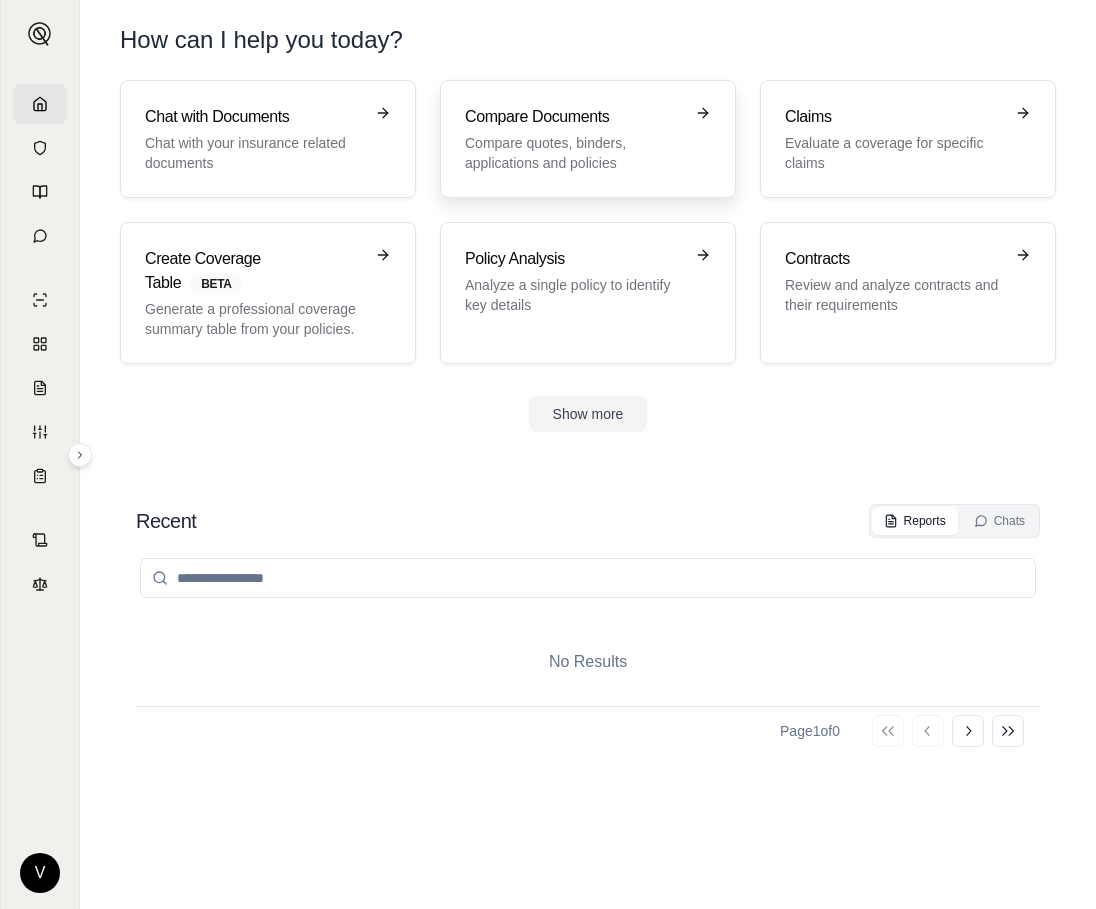 click on "Compare quotes, binders, applications and policies" at bounding box center (574, 153) 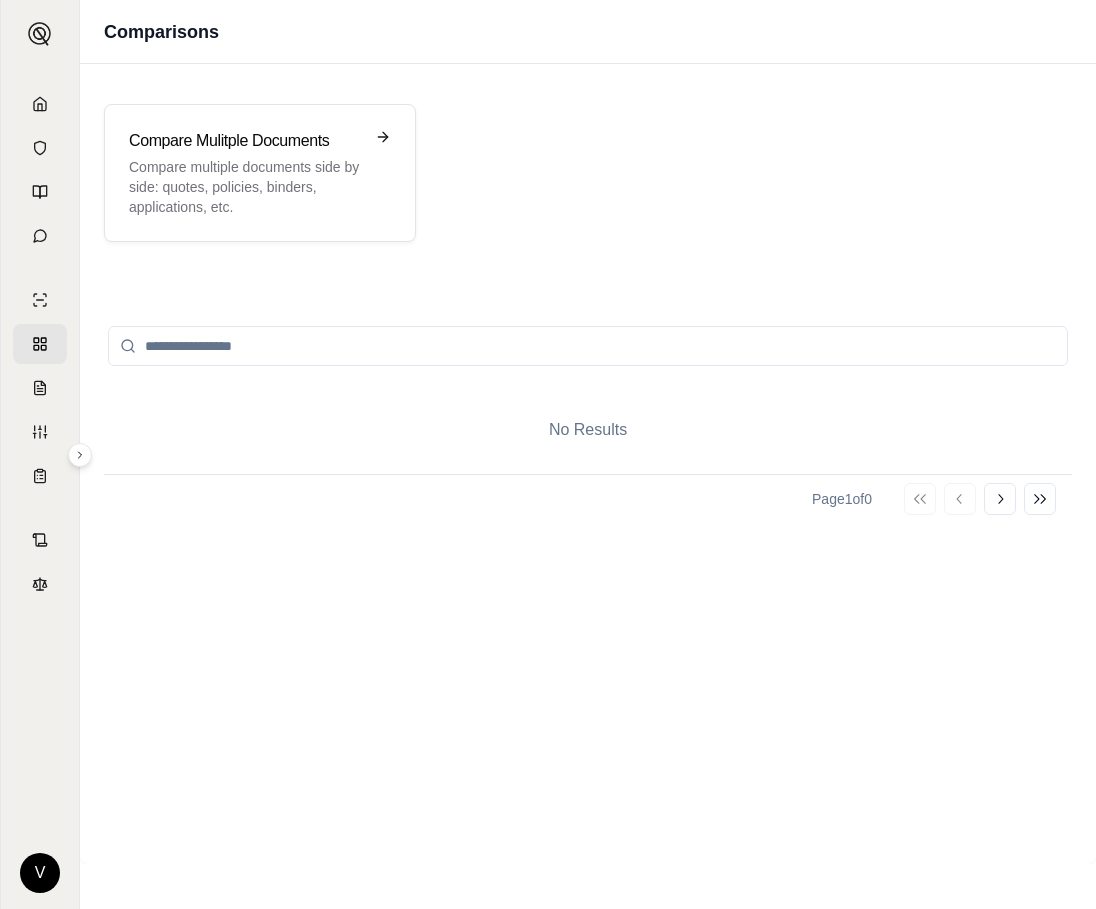 click at bounding box center (588, 346) 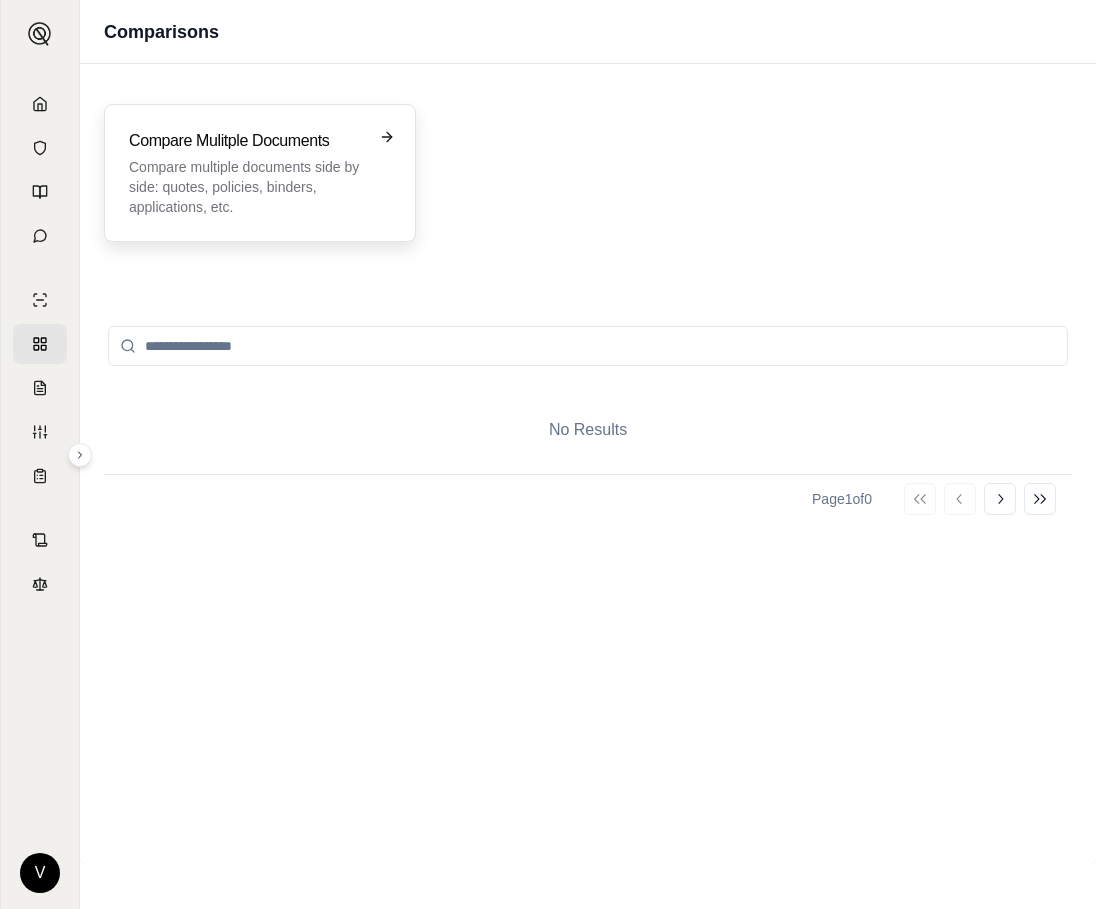 click on "Compare Mulitple Documents Compare multiple documents side by side: quotes, policies, binders, applications, etc." at bounding box center (260, 173) 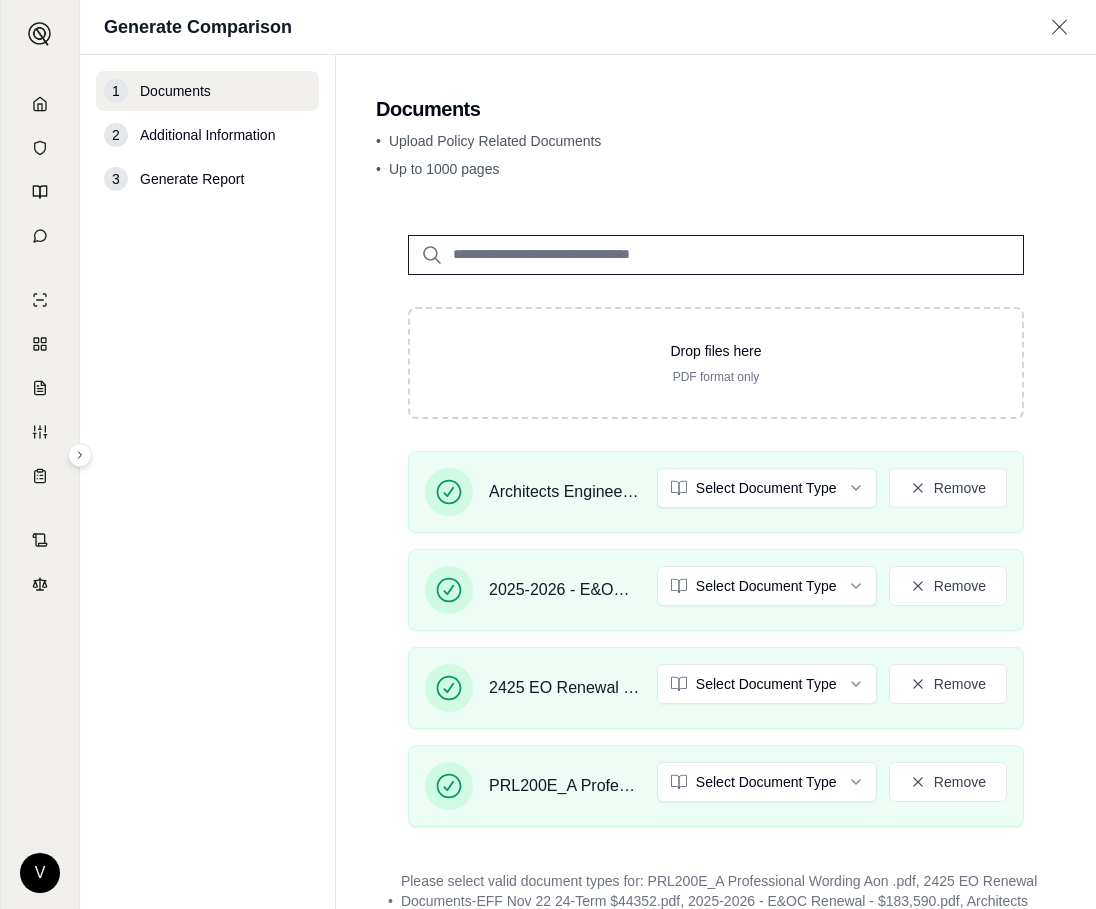 scroll, scrollTop: 142, scrollLeft: 0, axis: vertical 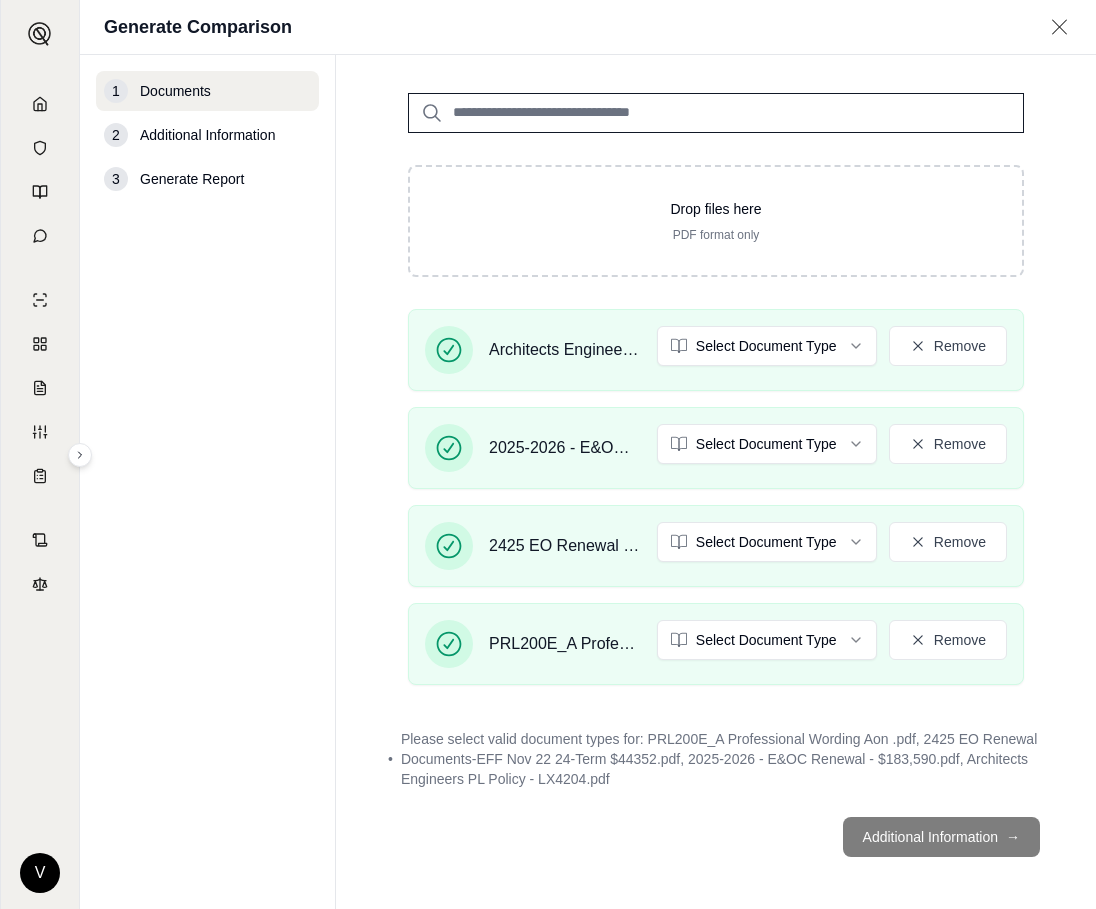 click on "Additional Information →" at bounding box center [716, 837] 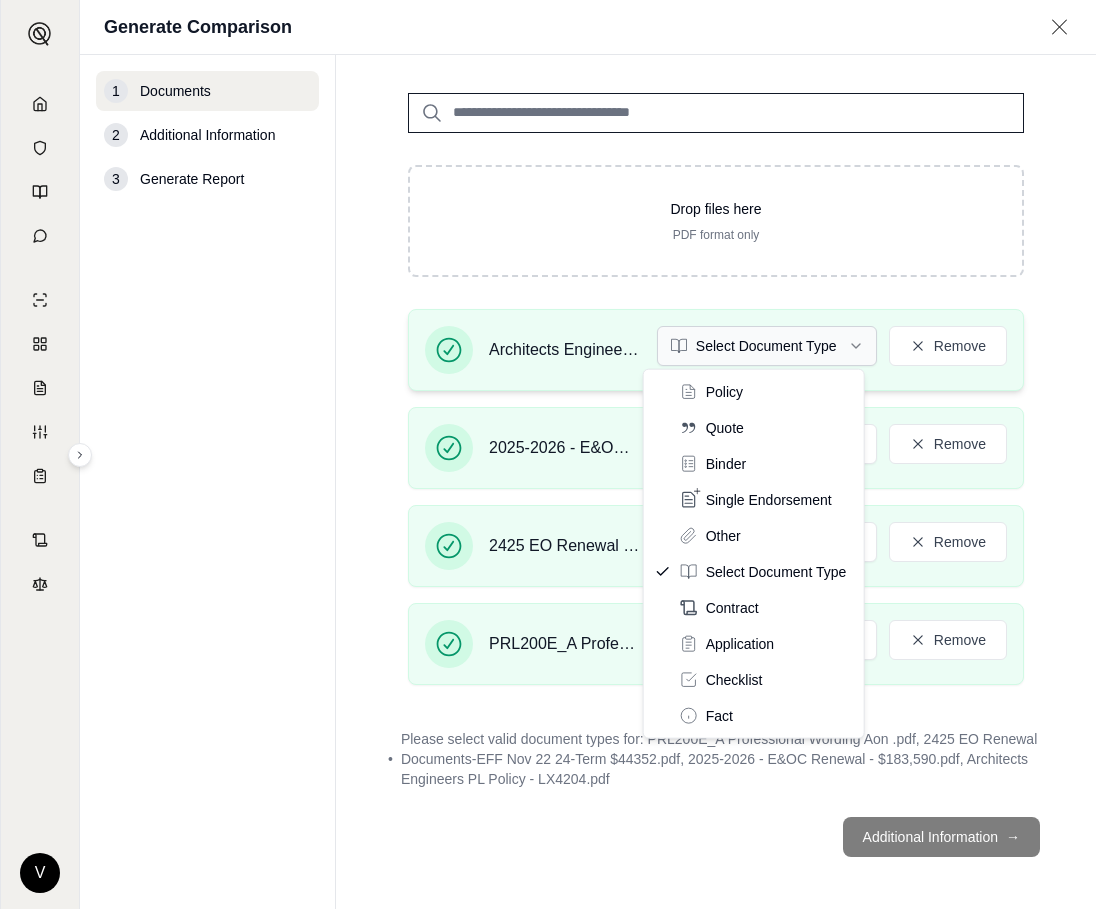 click on "V Generate Comparison 1 Documents 2 Additional Information 3 Generate Report Documents • Upload Policy Related Documents • Up to 1000 pages Drop files here PDF format only Architects  Engineers PL Policy  - LX4204.pdf Select Document Type Remove 2025-2026 - E&OC Renewal - $183,590.pdf Select Document Type Remove 2425 EO Renewal Documents-EFF Nov 22 24-Term $44352.pdf Select Document Type Remove PRL200E_A Professional Wording Aon .pdf Select Document Type Remove • Please select valid document types for: PRL200E_A Professional Wording Aon .pdf,
2425 EO Renewal Documents-EFF Nov 22 24-Term $44352.pdf,
2025-2026 - E&OC Renewal - $183,590.pdf,
Architects  Engineers PL Policy  - LX4204.pdf Additional Information →
Policy Quote Binder Single Endorsement Other Select Document Type Contract Application Checklist Fact" at bounding box center [548, 454] 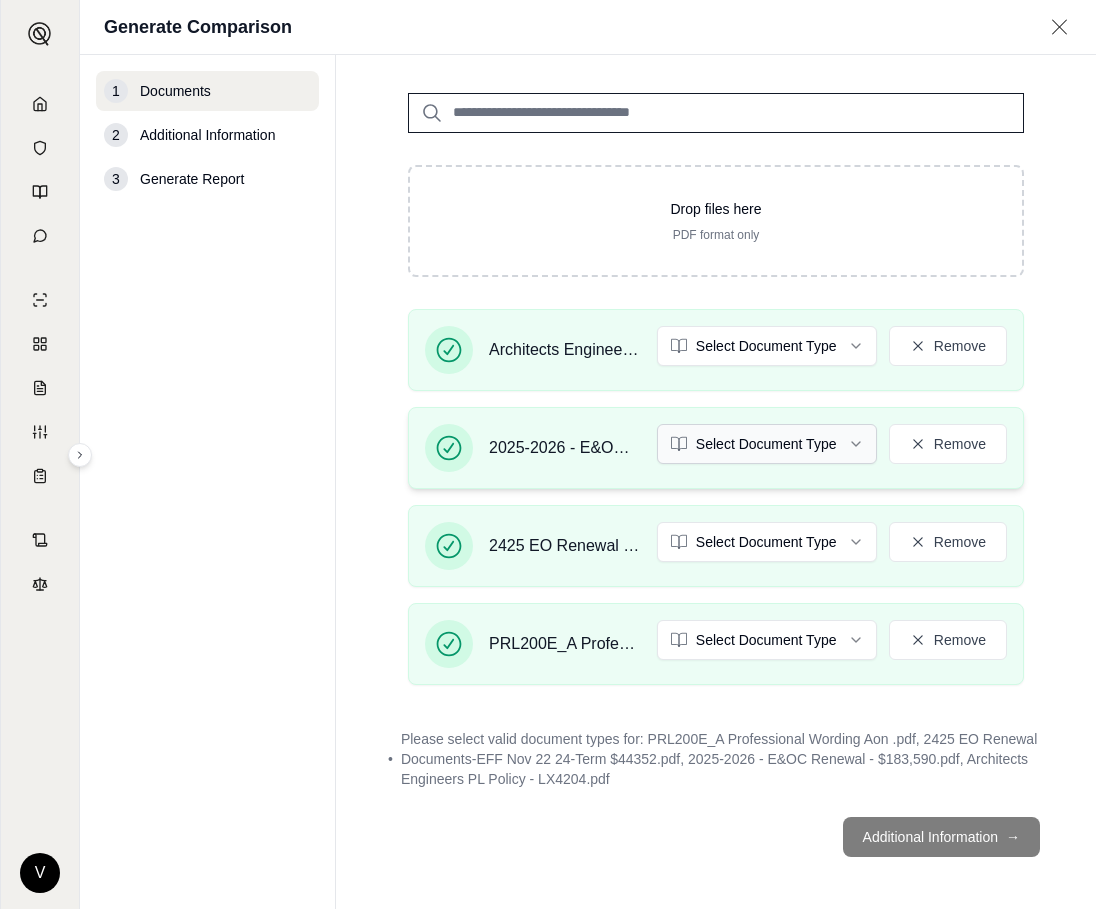 click on "V Generate Comparison 1 Documents 2 Additional Information 3 Generate Report Documents • Upload Policy Related Documents • Up to 1000 pages Drop files here PDF format only Architects  Engineers PL Policy  - LX4204.pdf Select Document Type Remove 2025-2026 - E&OC Renewal - $183,590.pdf Select Document Type Remove 2425 EO Renewal Documents-EFF Nov 22 24-Term $44352.pdf Select Document Type Remove PRL200E_A Professional Wording Aon .pdf Select Document Type Remove • Please select valid document types for: PRL200E_A Professional Wording Aon .pdf,
2425 EO Renewal Documents-EFF Nov 22 24-Term $44352.pdf,
2025-2026 - E&OC Renewal - $183,590.pdf,
Architects  Engineers PL Policy  - LX4204.pdf Additional Information →" at bounding box center [548, 454] 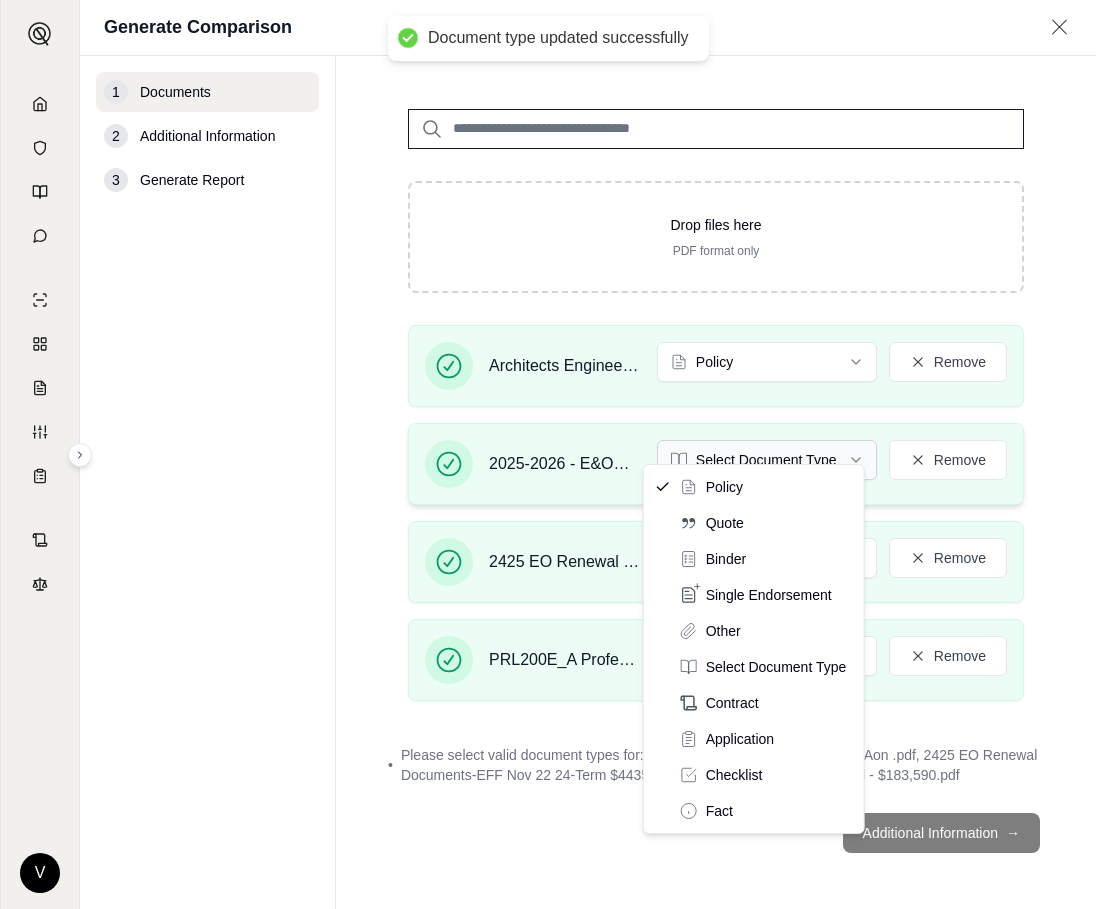scroll, scrollTop: 48, scrollLeft: 0, axis: vertical 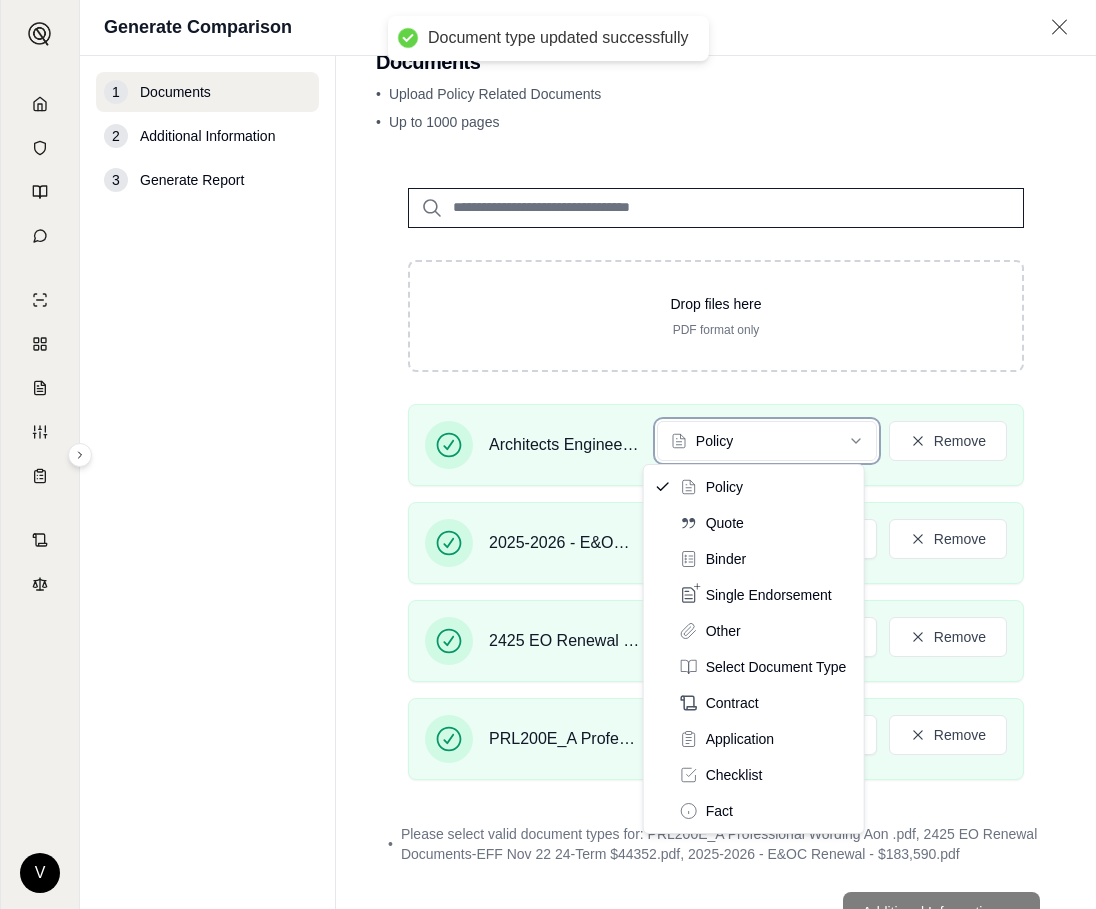 click on "Document type updated successfully V Generate Comparison 1 Documents 2 Additional Information 3 Generate Report Documents • Upload Policy Related Documents • Up to 1000 pages Drop files here PDF format only Architects  Engineers PL Policy  - LX4204.pdf Policy Remove 2025-2026 - E&OC Renewal - $183,590.pdf Select Document Type Remove 2425 EO Renewal Documents-EFF Nov 22 24-Term $44352.pdf Select Document Type Remove PRL200E_A Professional Wording Aon .pdf Select Document Type Remove • Please select valid document types for: PRL200E_A Professional Wording Aon .pdf,
2425 EO Renewal Documents-EFF Nov 22 24-Term $44352.pdf,
2025-2026 - E&OC Renewal - $183,590.pdf Additional Information →
Policy Quote Binder Single Endorsement Other Select Document Type Contract Application Checklist Fact" at bounding box center [548, 454] 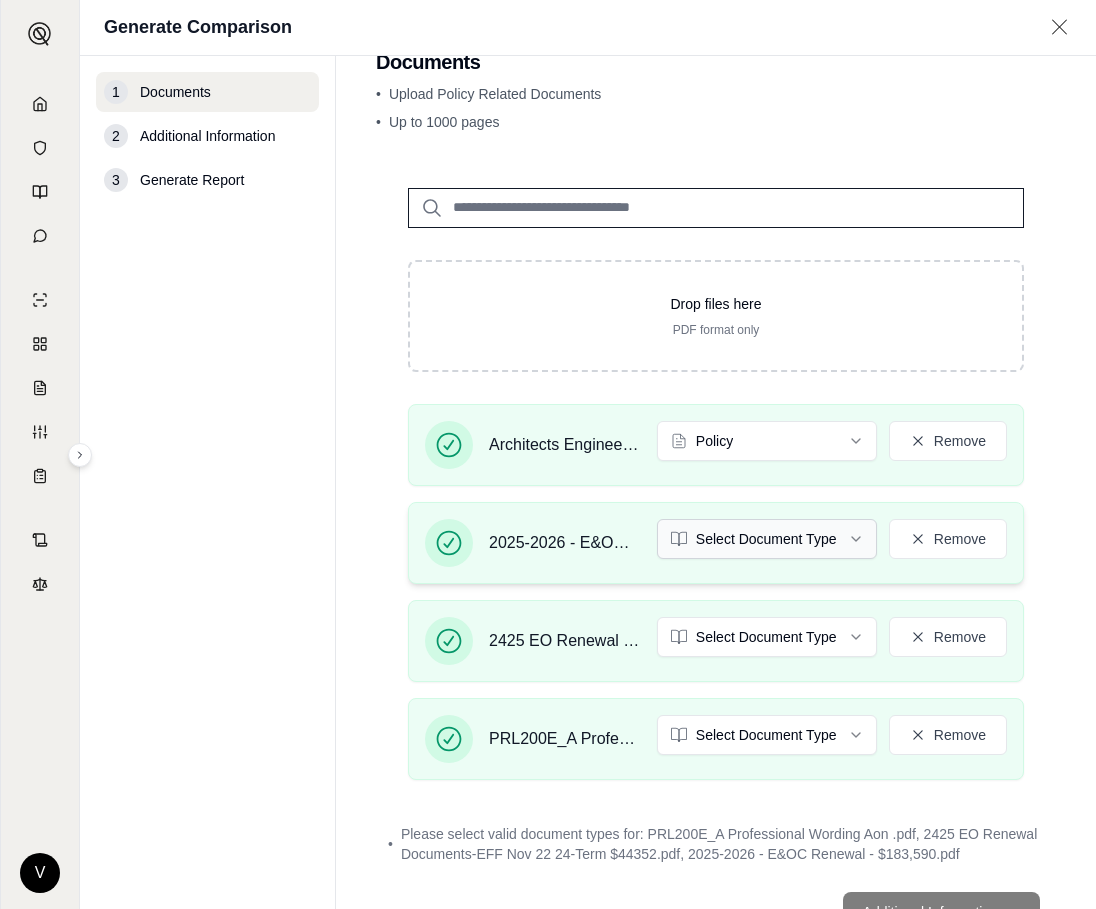 click on "Document type updated successfully V Generate Comparison 1 Documents 2 Additional Information 3 Generate Report Documents • Upload Policy Related Documents • Up to 1000 pages Drop files here PDF format only Architects  Engineers PL Policy  - LX4204.pdf Policy Remove 2025-2026 - E&OC Renewal - $183,590.pdf Select Document Type Remove 2425 EO Renewal Documents-EFF Nov 22 24-Term $44352.pdf Select Document Type Remove PRL200E_A Professional Wording Aon .pdf Select Document Type Remove • Please select valid document types for: PRL200E_A Professional Wording Aon .pdf,
2425 EO Renewal Documents-EFF Nov 22 24-Term $44352.pdf,
2025-2026 - E&OC Renewal - $183,590.pdf Additional Information →" at bounding box center (548, 454) 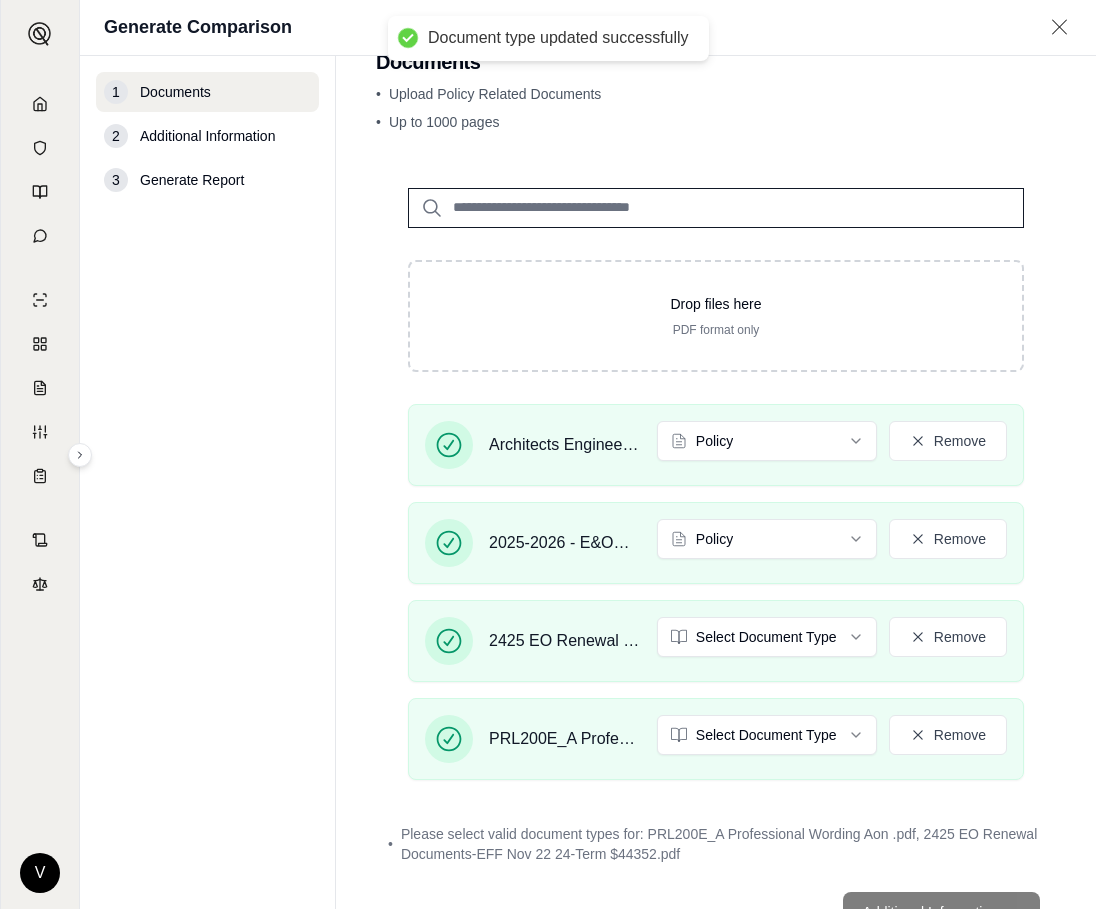 click on "Document type updated successfully V Generate Comparison 1 Documents 2 Additional Information 3 Generate Report Documents • Upload Policy Related Documents • Up to 1000 pages Drop files here PDF format only Architects  Engineers PL Policy  - LX4204.pdf Policy Remove 2025-2026 - E&OC Renewal - $183,590.pdf Policy Remove 2425 EO Renewal Documents-EFF Nov 22 24-Term $44352.pdf Select Document Type Remove PRL200E_A Professional Wording Aon .pdf Select Document Type Remove • Please select valid document types for: PRL200E_A Professional Wording Aon .pdf,
2425 EO Renewal Documents-EFF Nov 22 24-Term $44352.pdf Additional Information →" at bounding box center [548, 454] 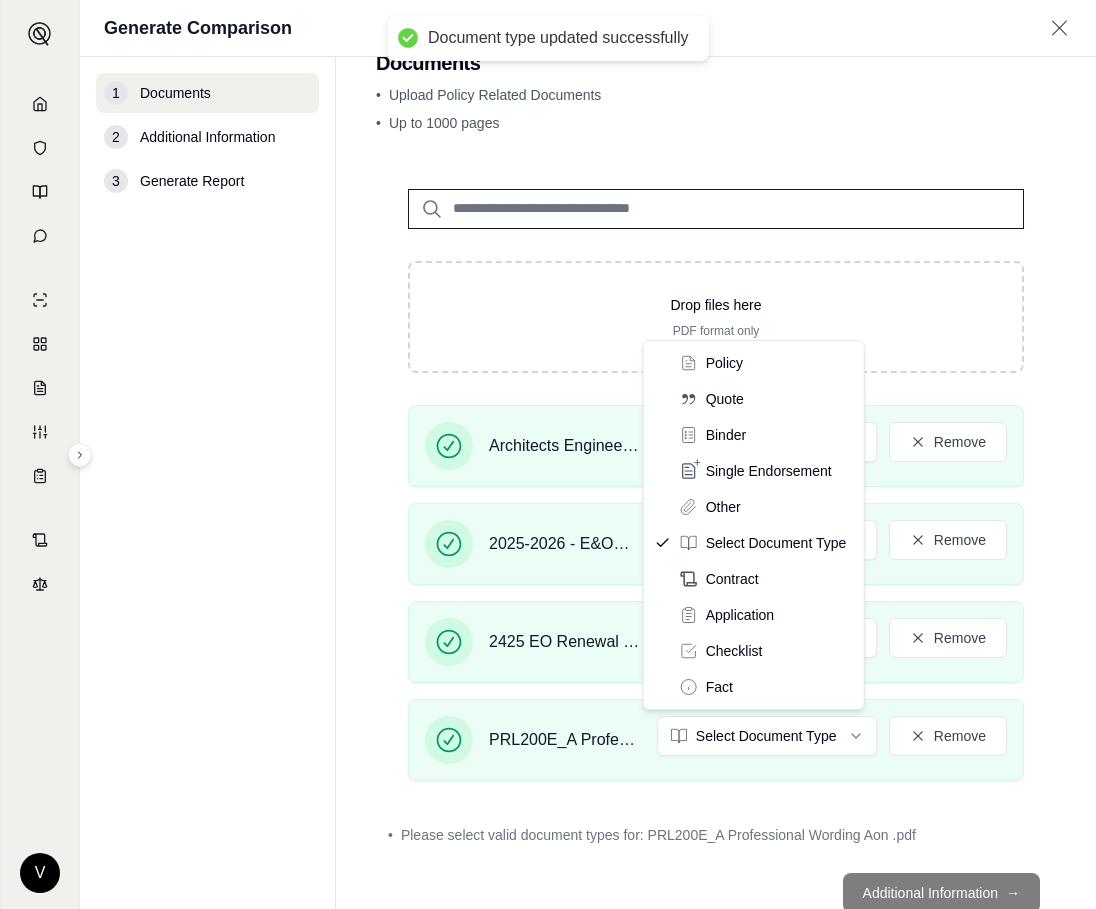 click on "Document type updated successfully V Generate Comparison 1 Documents 2 Additional Information 3 Generate Report Documents • Upload Policy Related Documents • Up to 1000 pages Drop files here PDF format only Architects  Engineers PL Policy  - LX4204.pdf Policy Remove 2025-2026 - E&OC Renewal - $183,590.pdf Policy Remove 2425 EO Renewal Documents-EFF Nov 22 24-Term $44352.pdf Policy Remove PRL200E_A Professional Wording Aon .pdf Select Document Type Remove • Please select valid document types for: PRL200E_A Professional Wording Aon .pdf Additional Information →
Policy Quote Binder Single Endorsement Other Select Document Type Contract Application Checklist Fact" at bounding box center (548, 454) 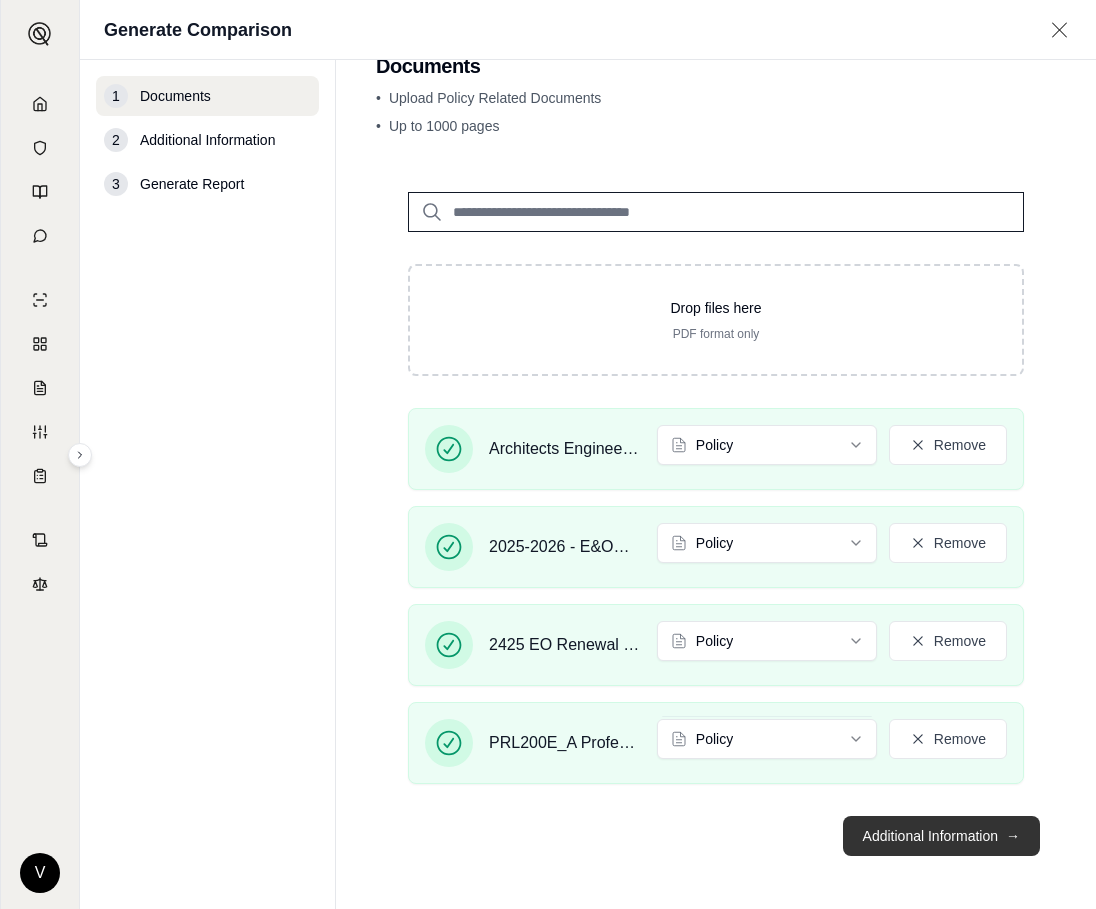 click on "Additional Information →" at bounding box center (941, 836) 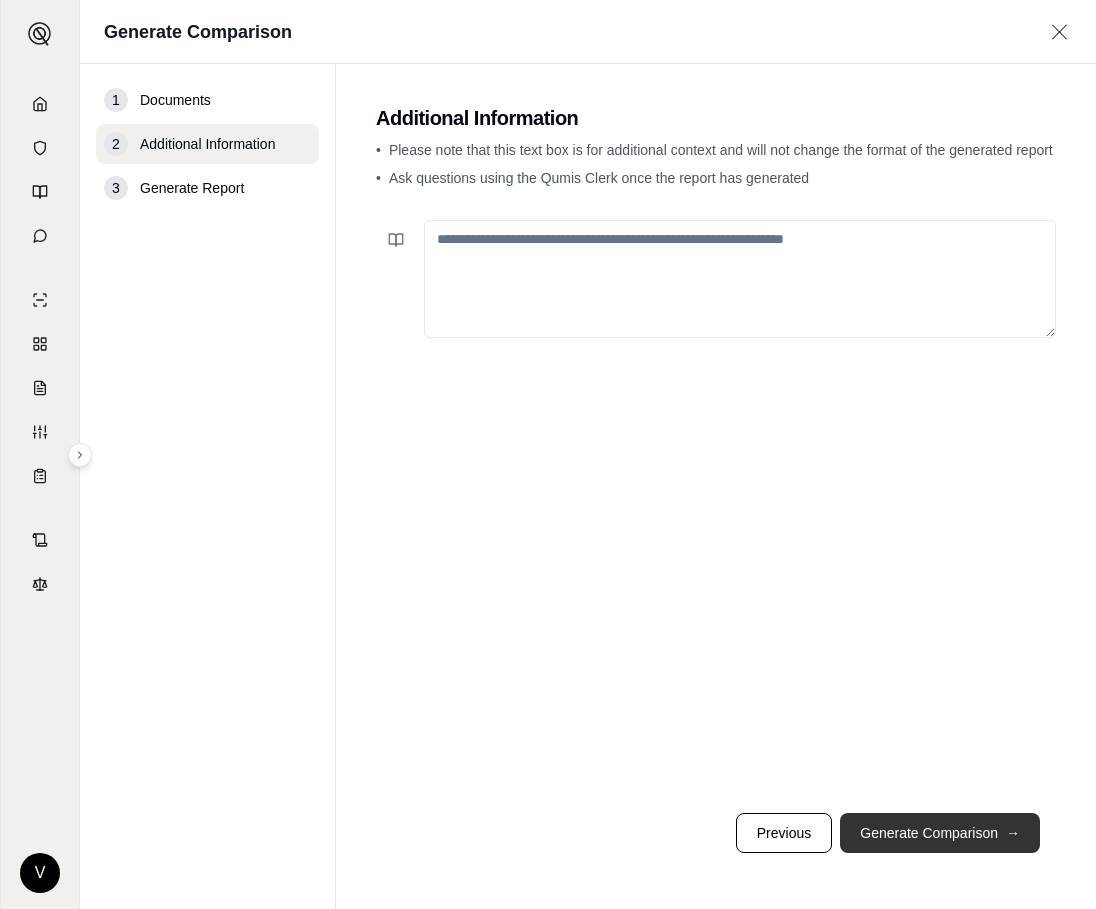 scroll, scrollTop: 0, scrollLeft: 0, axis: both 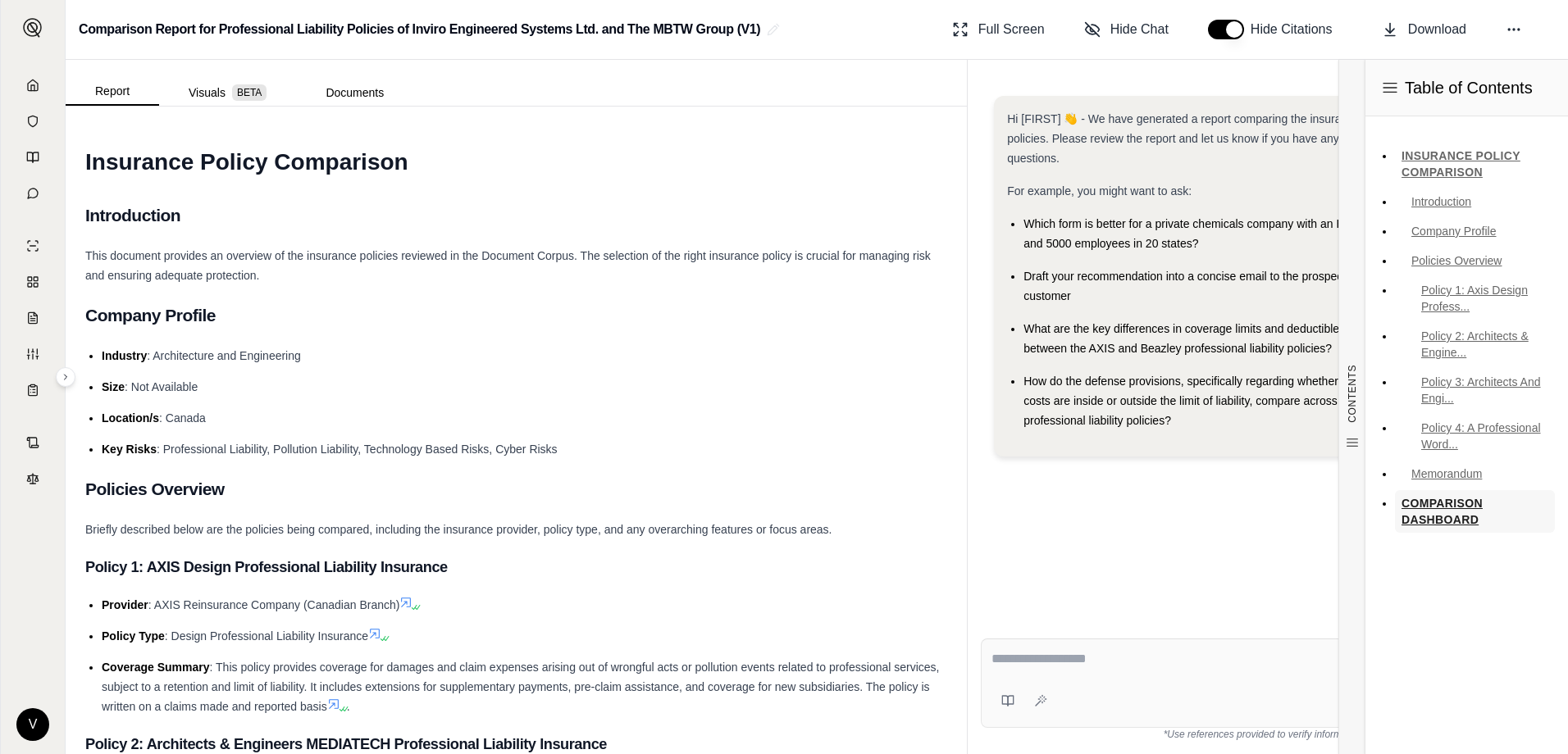 click on "COMPARISON DASHBOARD" at bounding box center (1475, 511) 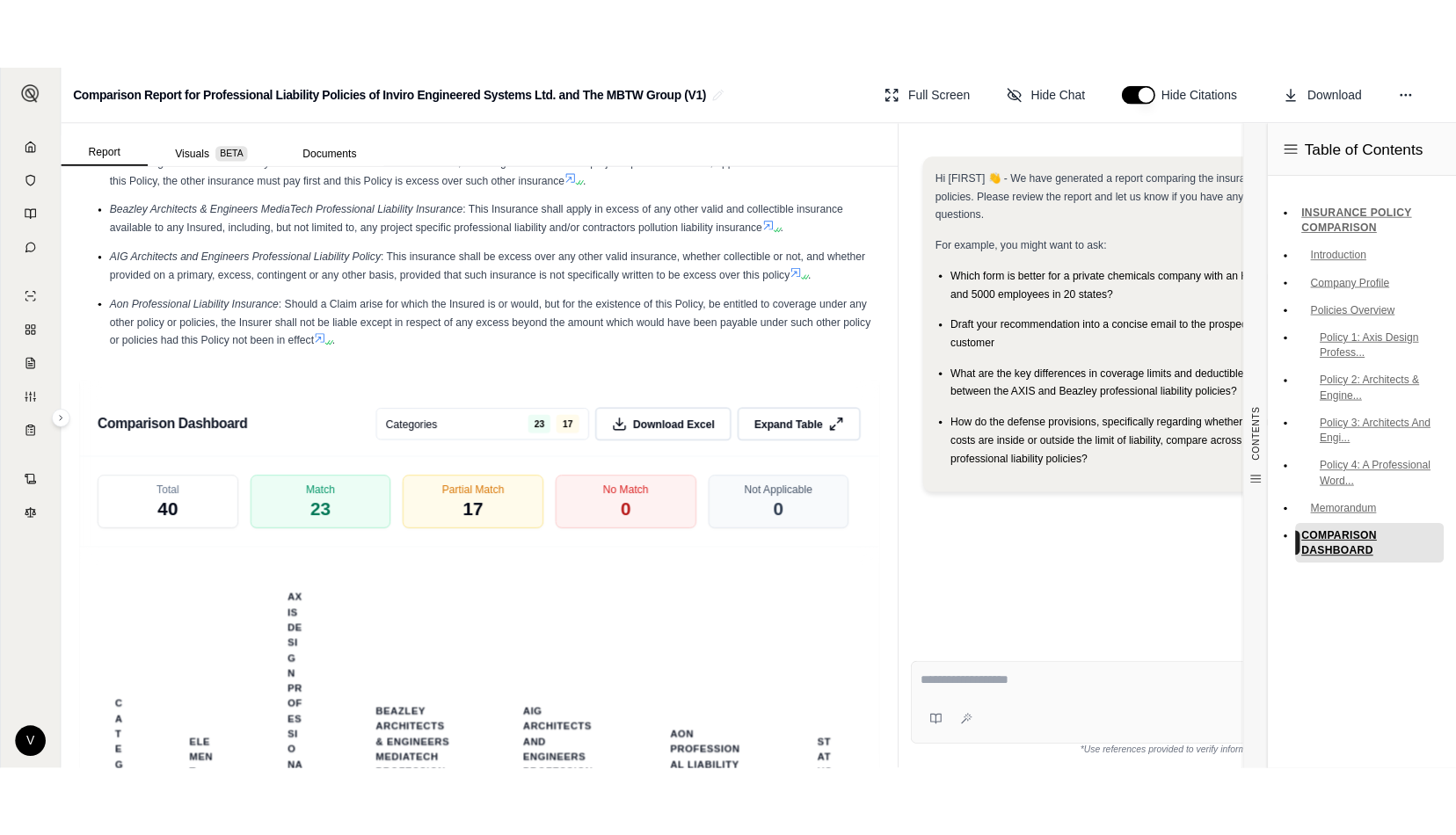 scroll, scrollTop: 5131, scrollLeft: 0, axis: vertical 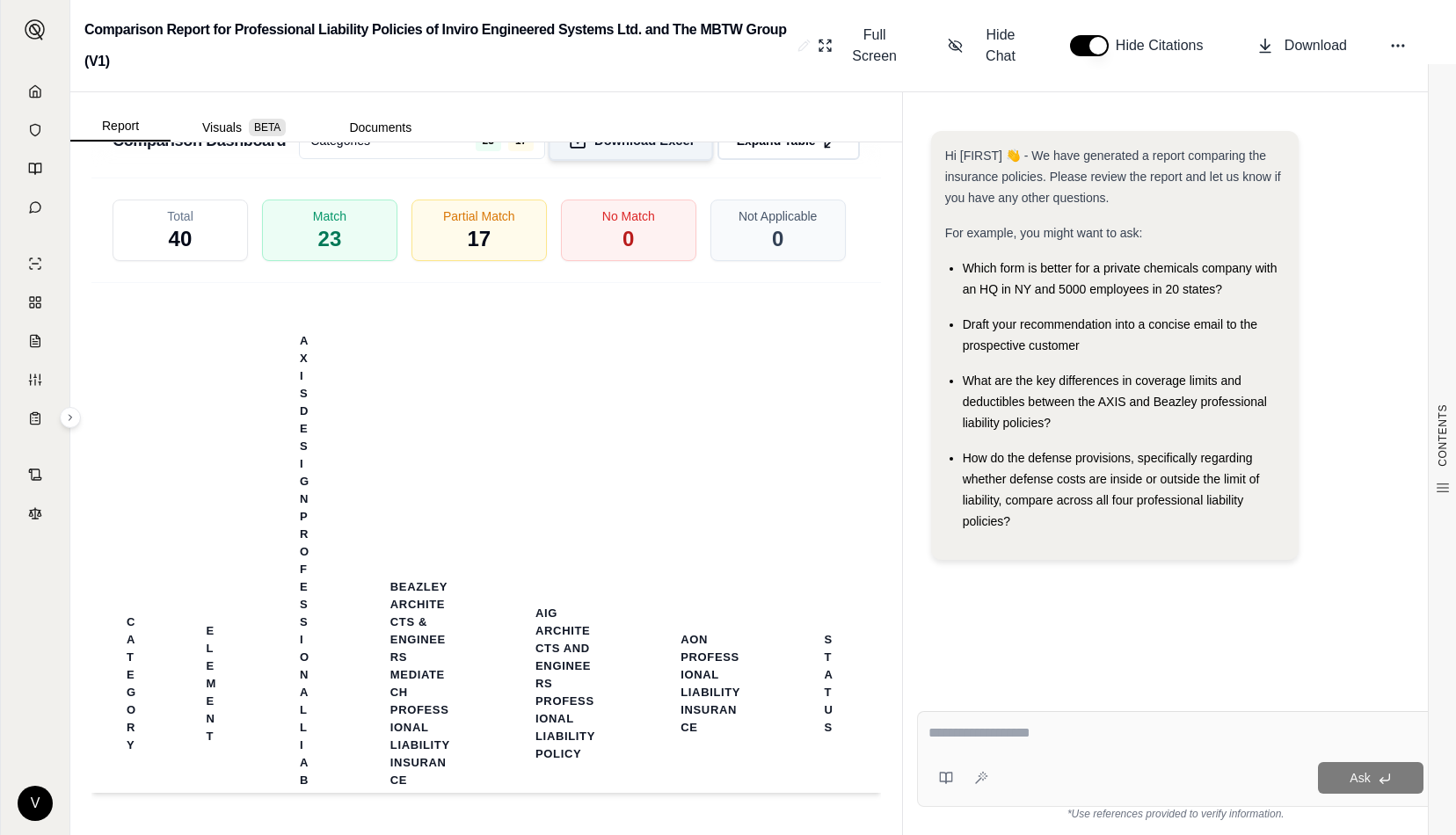 click on "Download Excel" at bounding box center [644, 140] 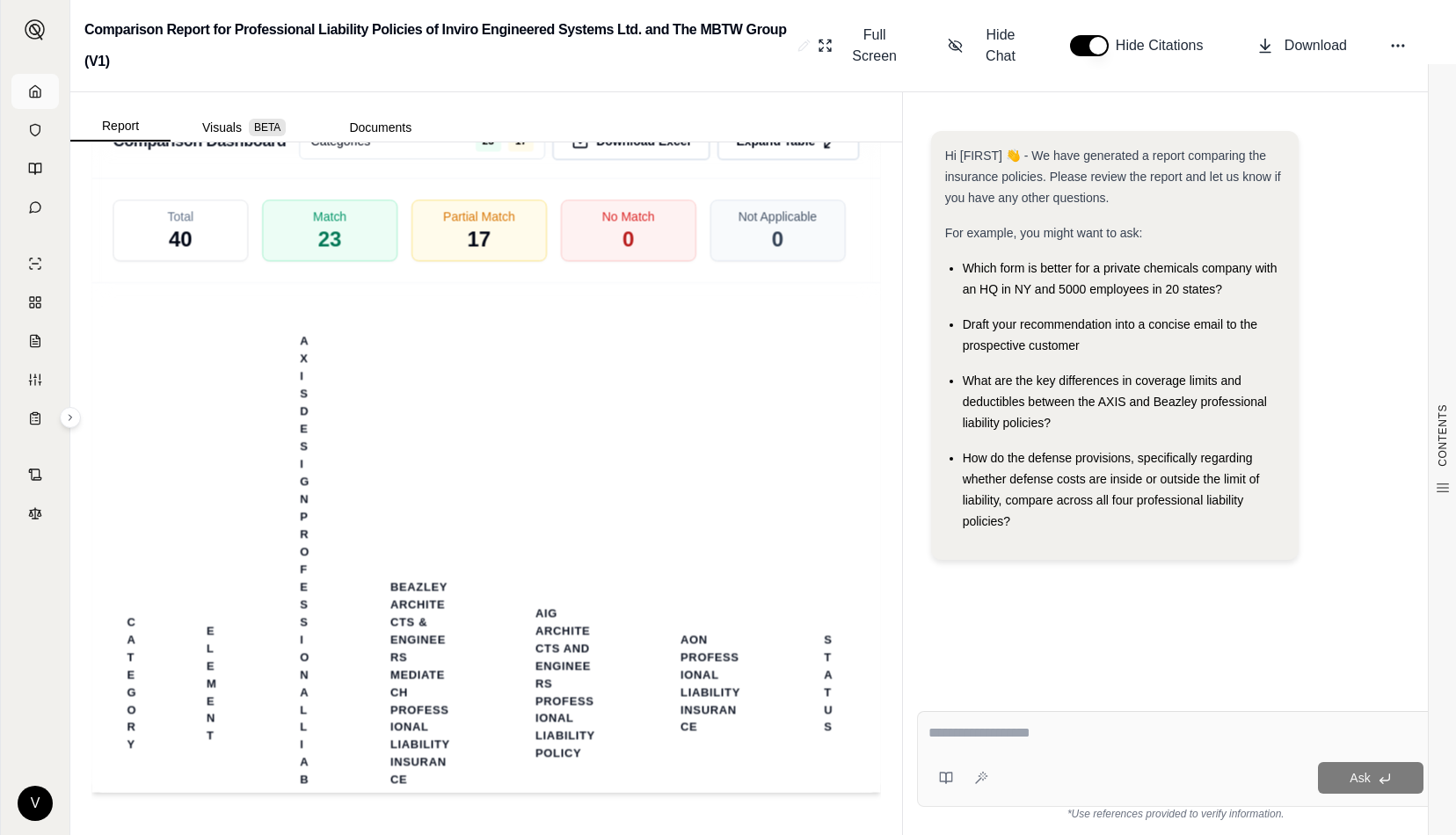 click 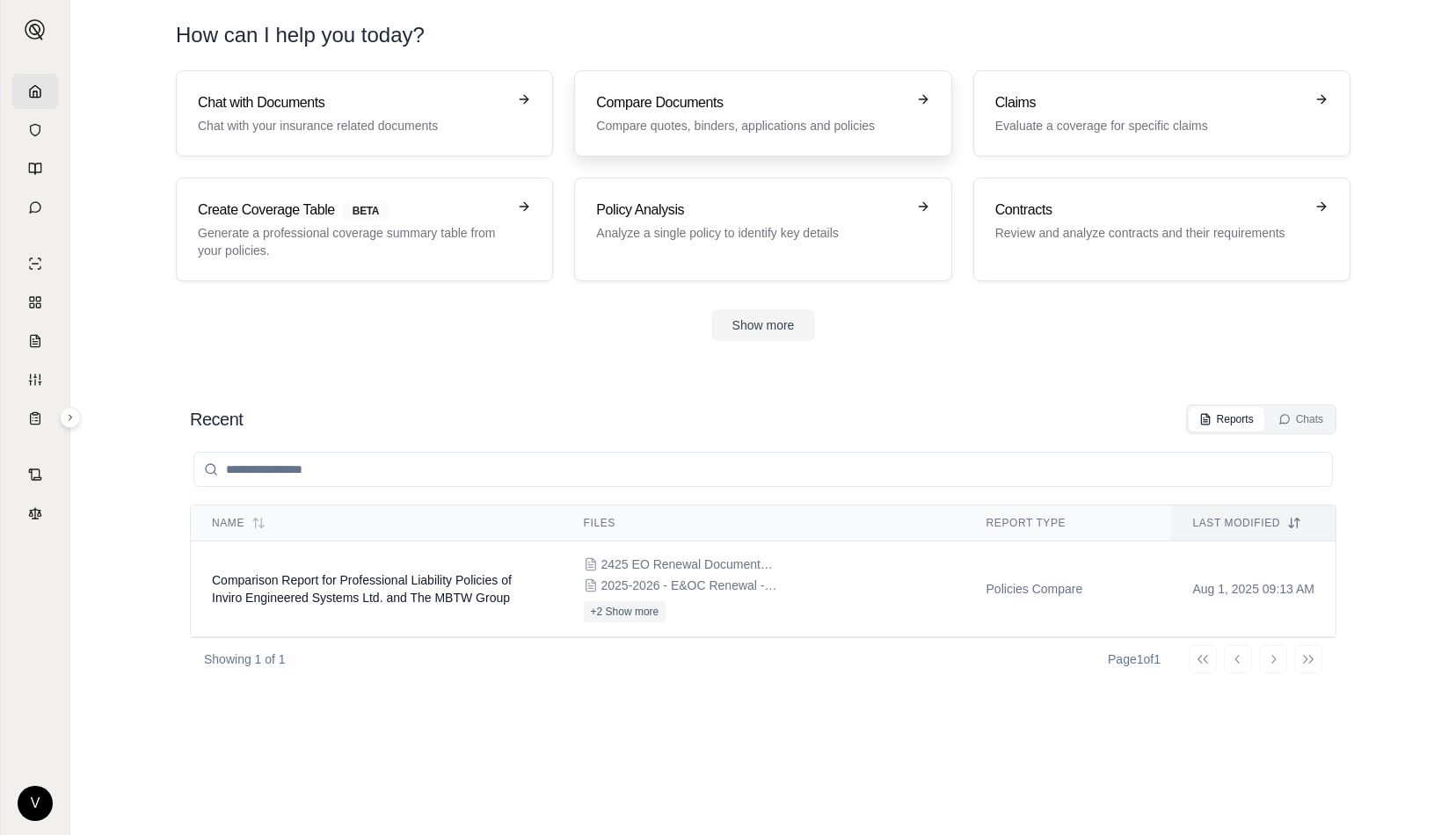 click 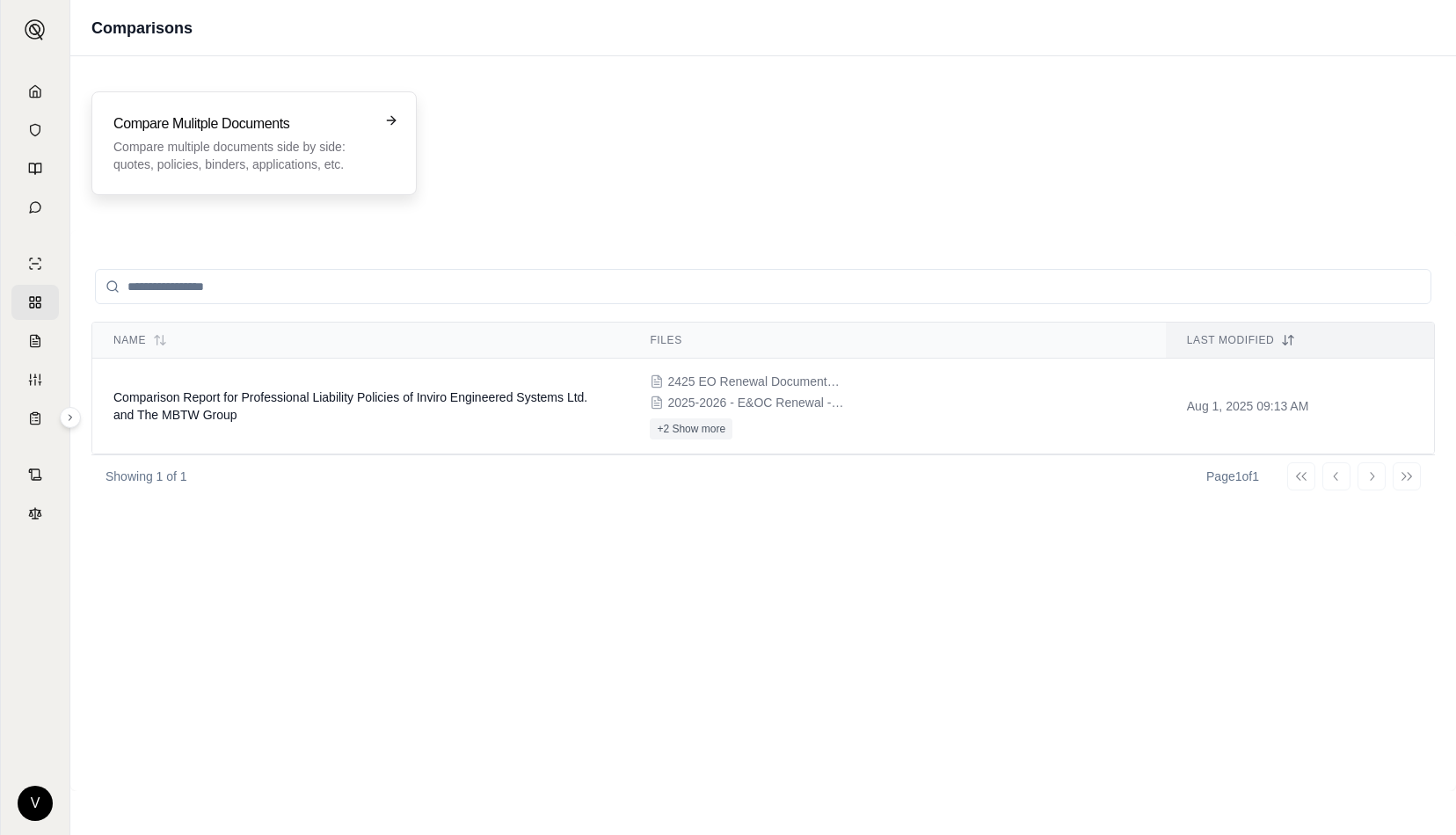 click on "Compare multiple documents side by side: quotes, policies, binders, applications, etc." at bounding box center (242, 156) 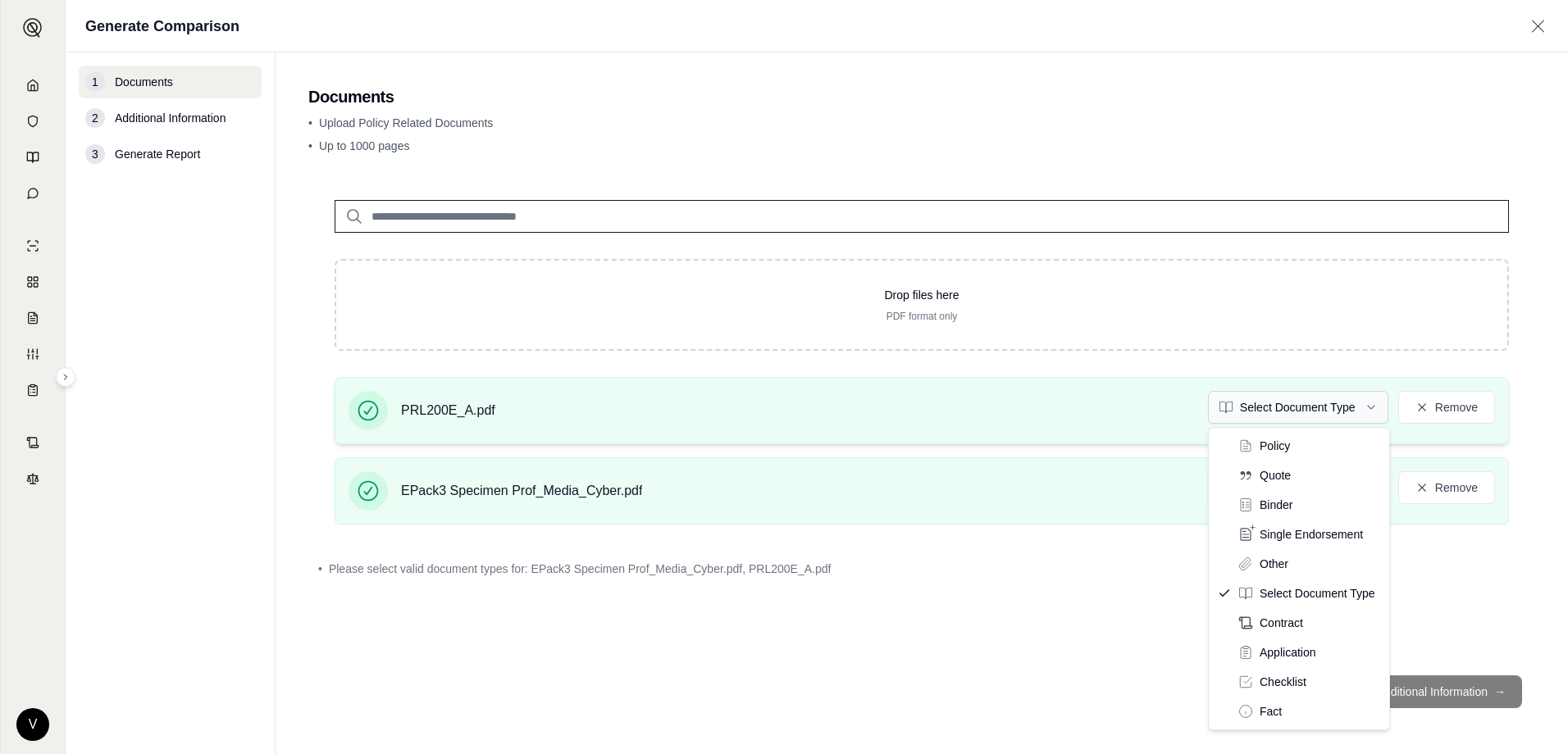 click on "V Generate Comparison 1 Documents 2 Additional Information 3 Generate Report Documents • Upload Policy Related Documents • Up to 1000 pages Drop files here PDF format only PRL200E_A.pdf Select Document Type Remove EPack3 Specimen Prof_Media_Cyber.pdf Select Document Type Remove • Please select valid document types for: EPack3 Specimen Prof_Media_Cyber.pdf,
PRL200E_A.pdf Additional Information →
Policy Quote Binder Single Endorsement Other Select Document Type Contract Application Checklist Fact" at bounding box center (784, 377) 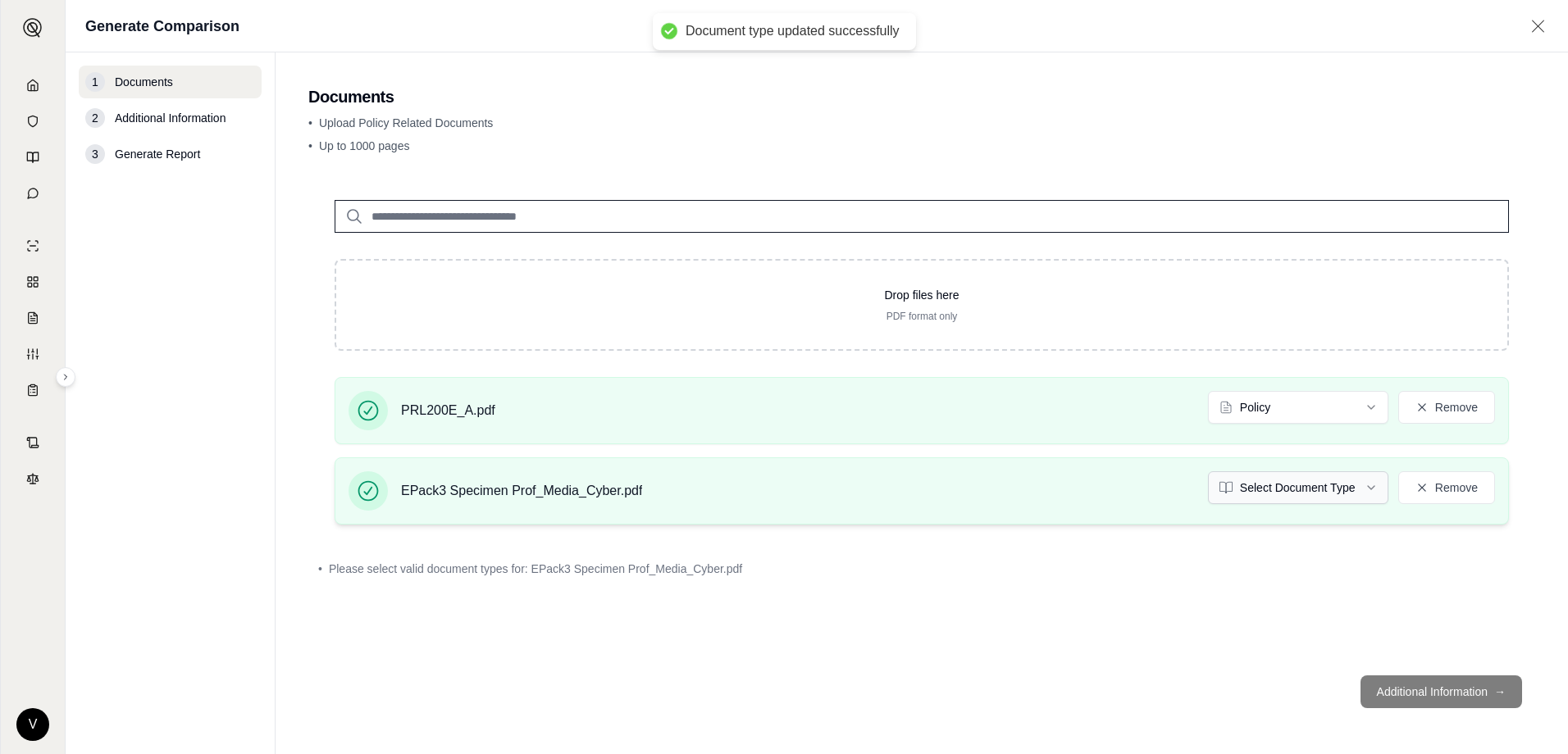 click on "Document type updated successfully V Generate Comparison 1 Documents 2 Additional Information 3 Generate Report Documents • Upload Policy Related Documents • Up to 1000 pages Drop files here PDF format only PRL200E_A.pdf Policy Remove EPack3 Specimen Prof_Media_Cyber.pdf Select Document Type Remove • Please select valid document types for: EPack3 Specimen Prof_Media_Cyber.pdf Additional Information →" at bounding box center (784, 377) 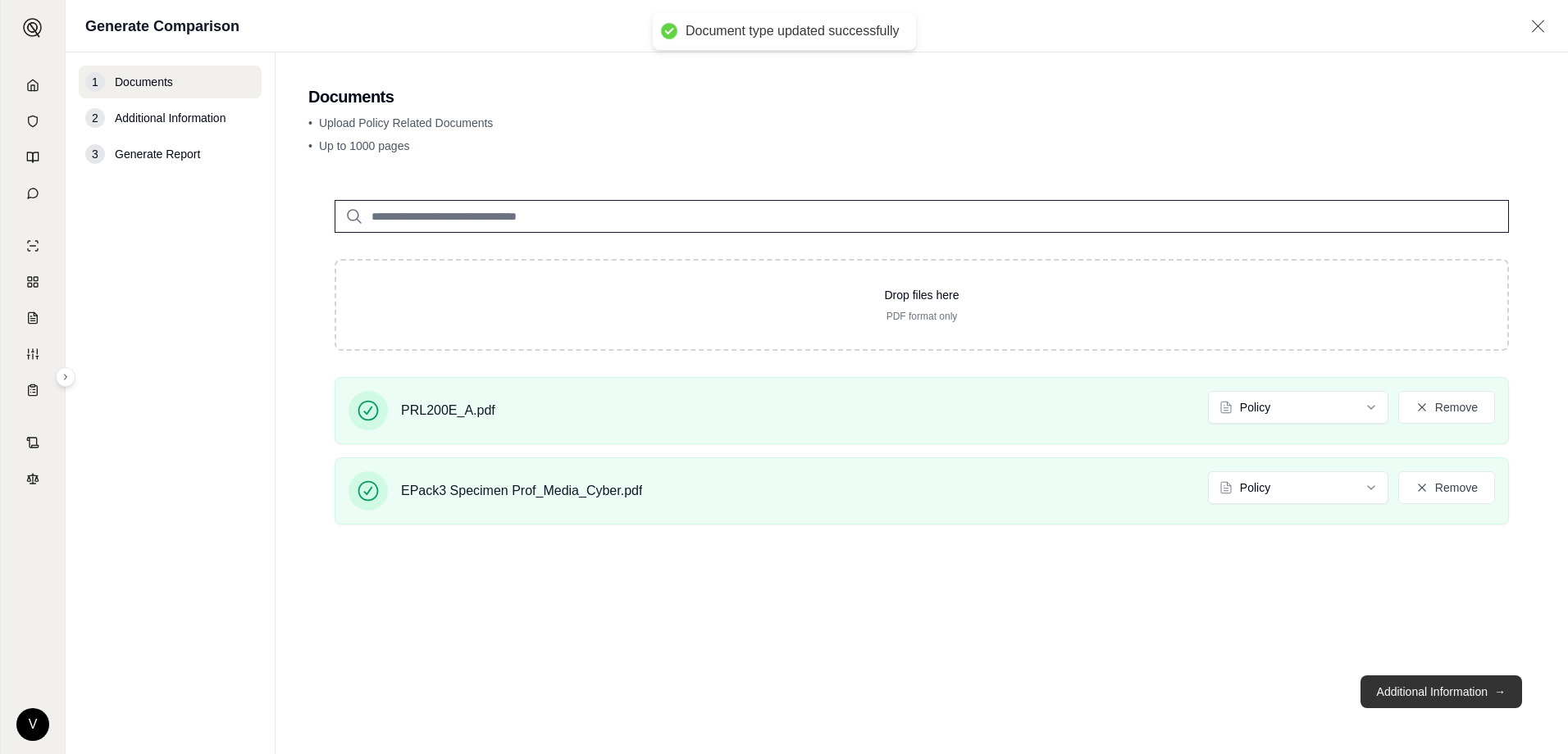 click on "Additional Information →" at bounding box center [1441, 692] 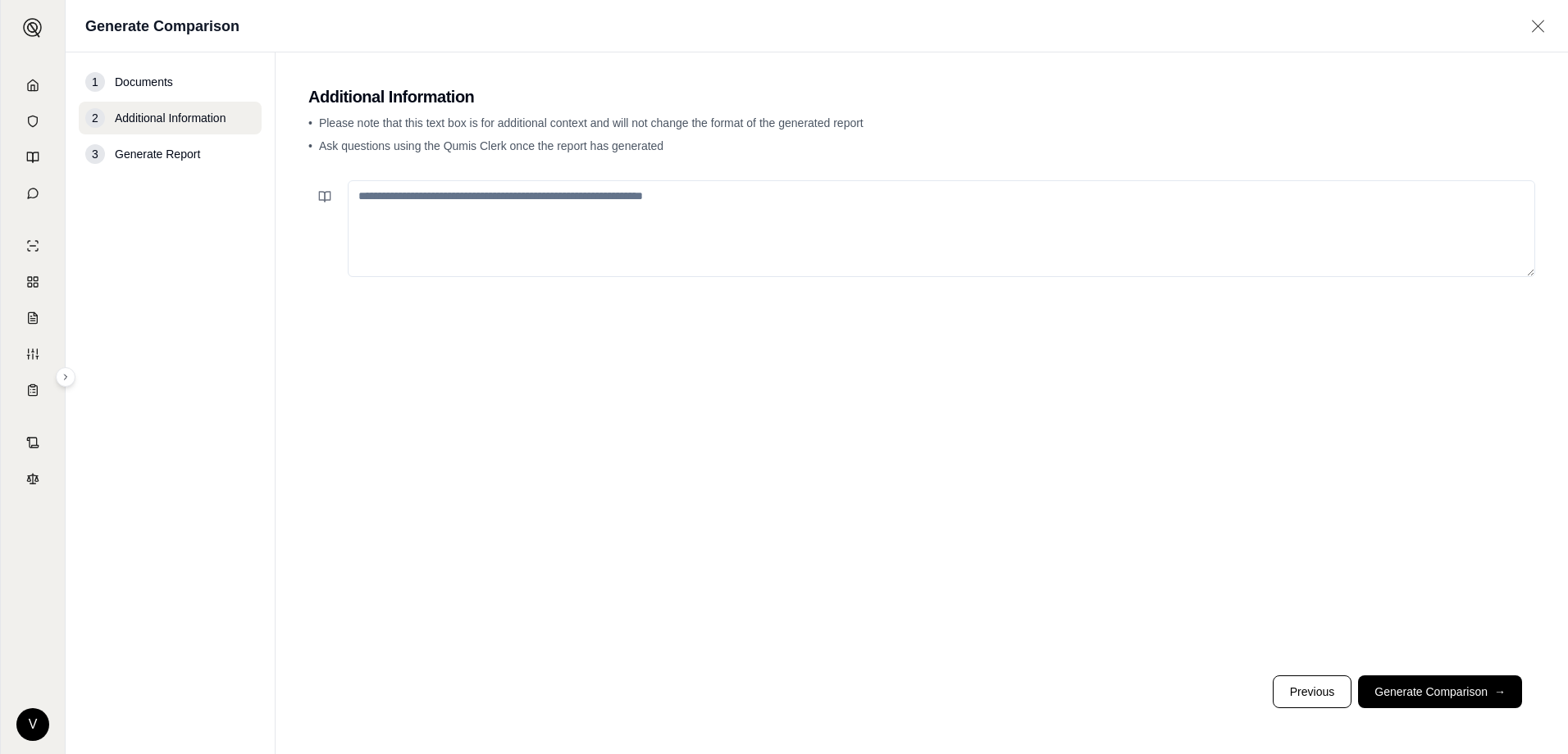 click at bounding box center [941, 229] 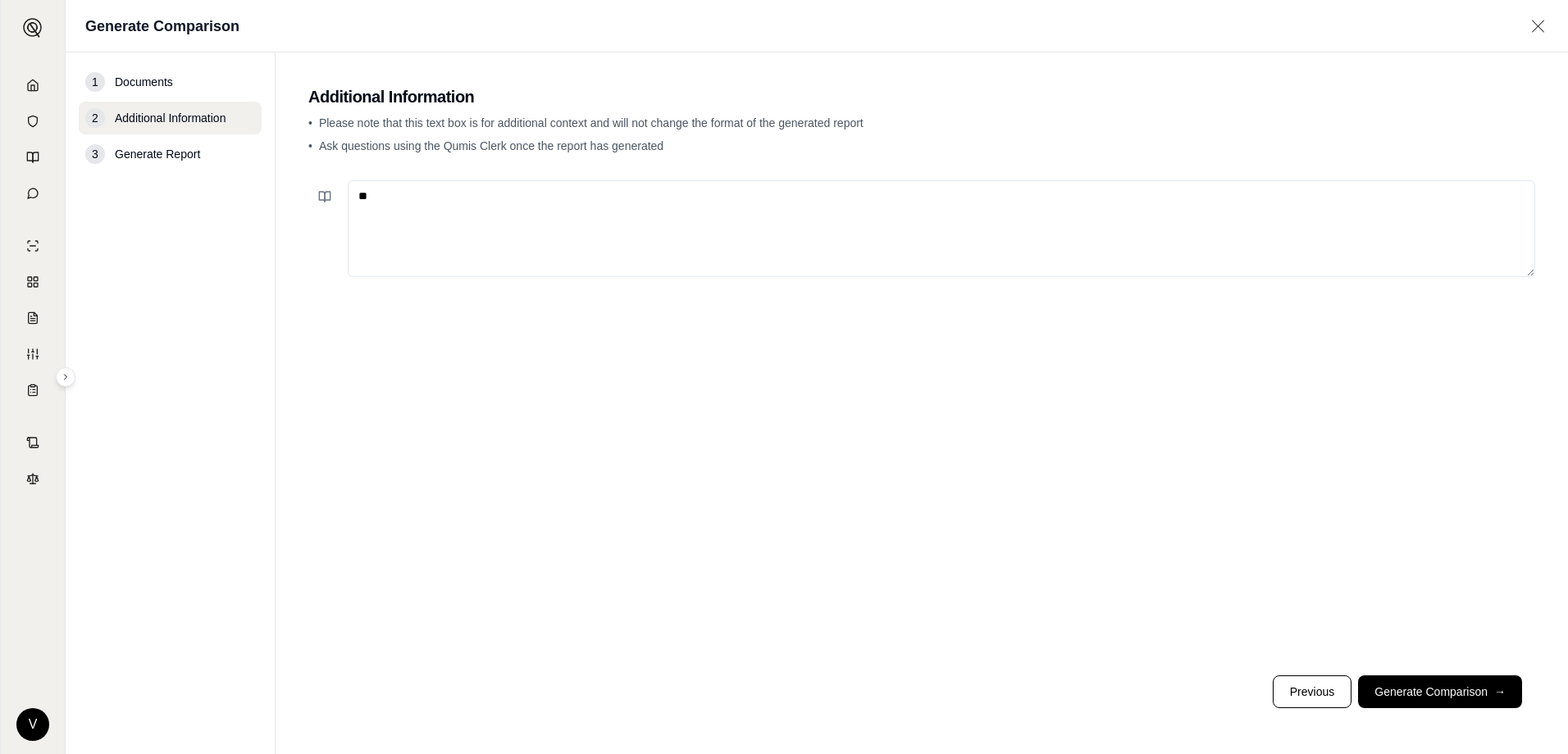 type on "*" 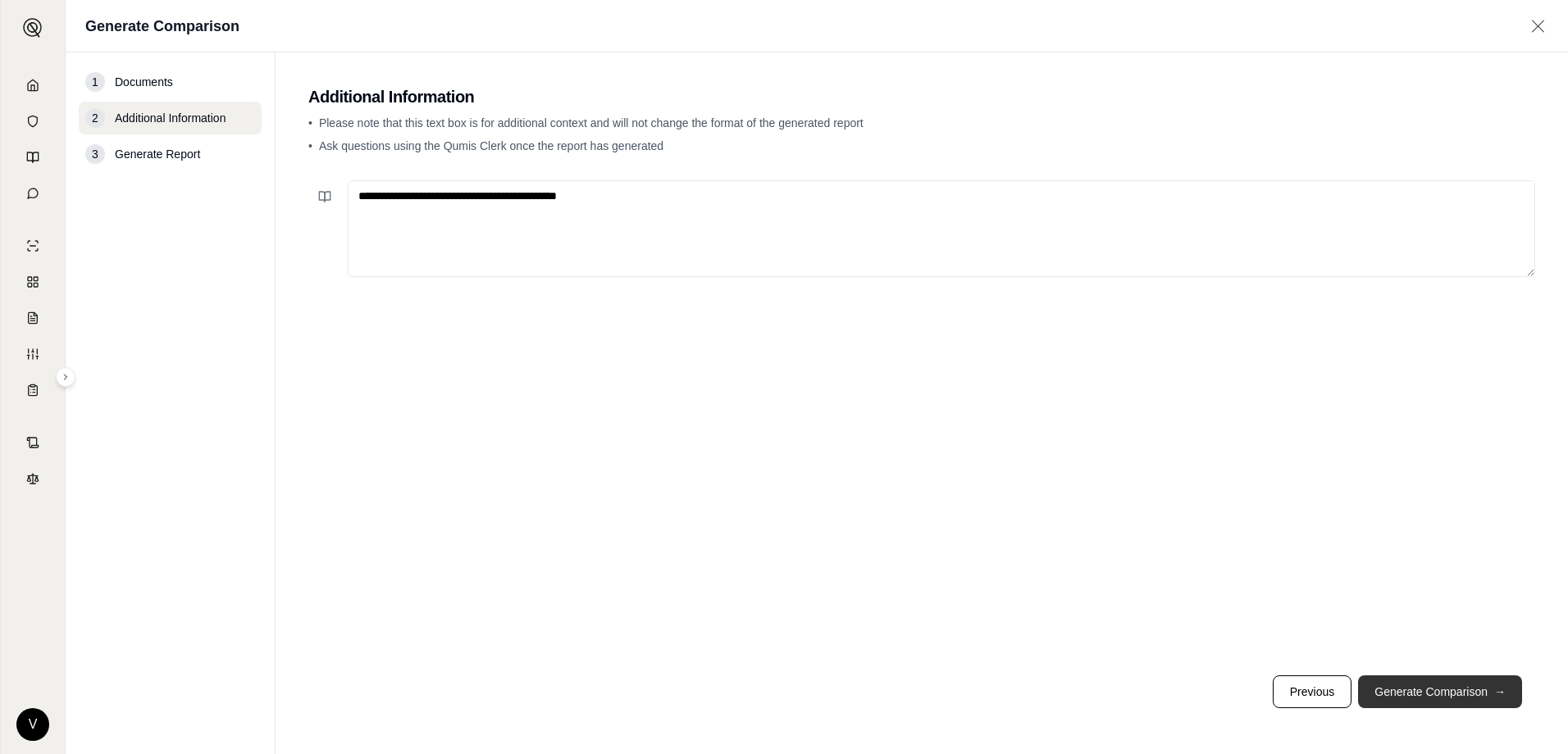 type on "**********" 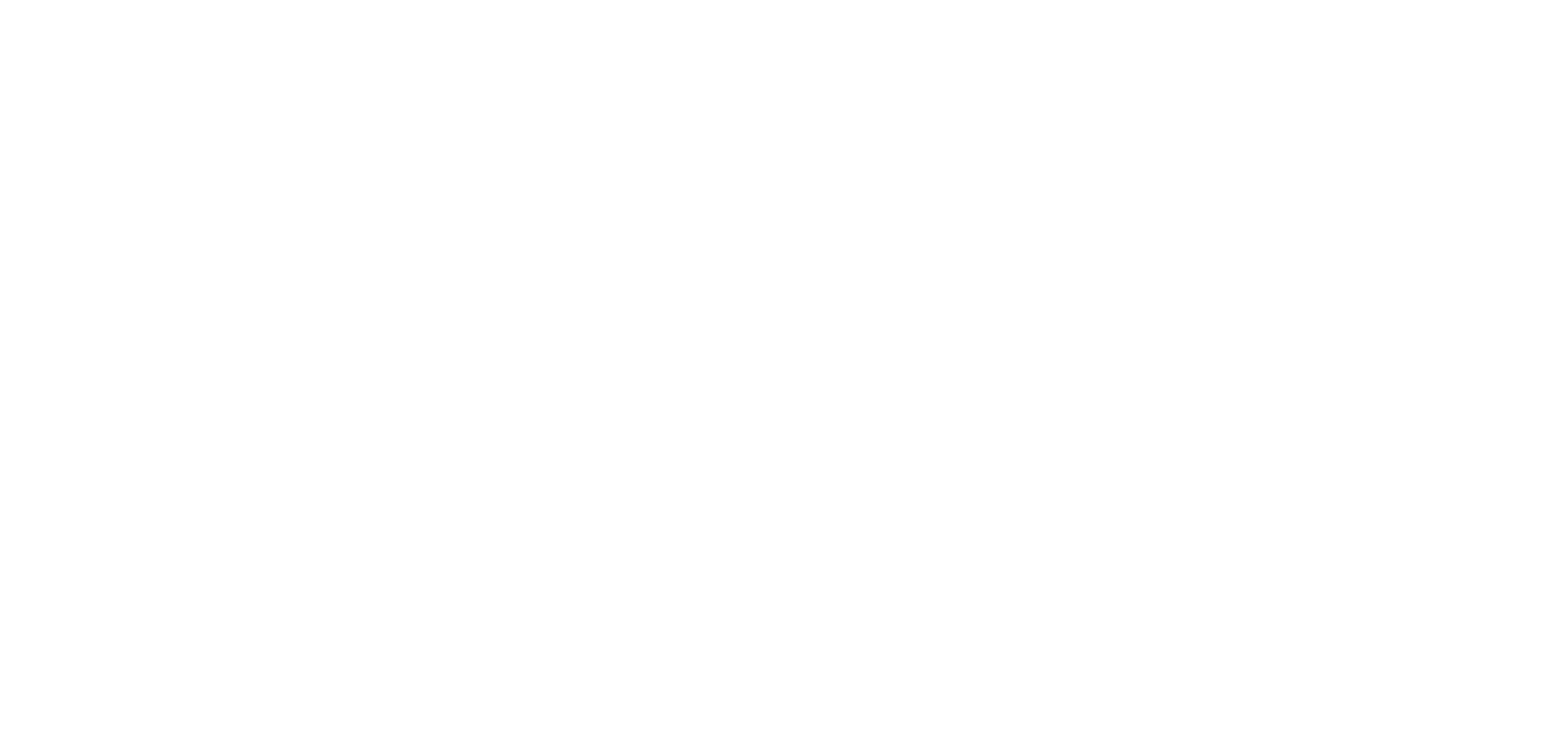 scroll, scrollTop: 0, scrollLeft: 0, axis: both 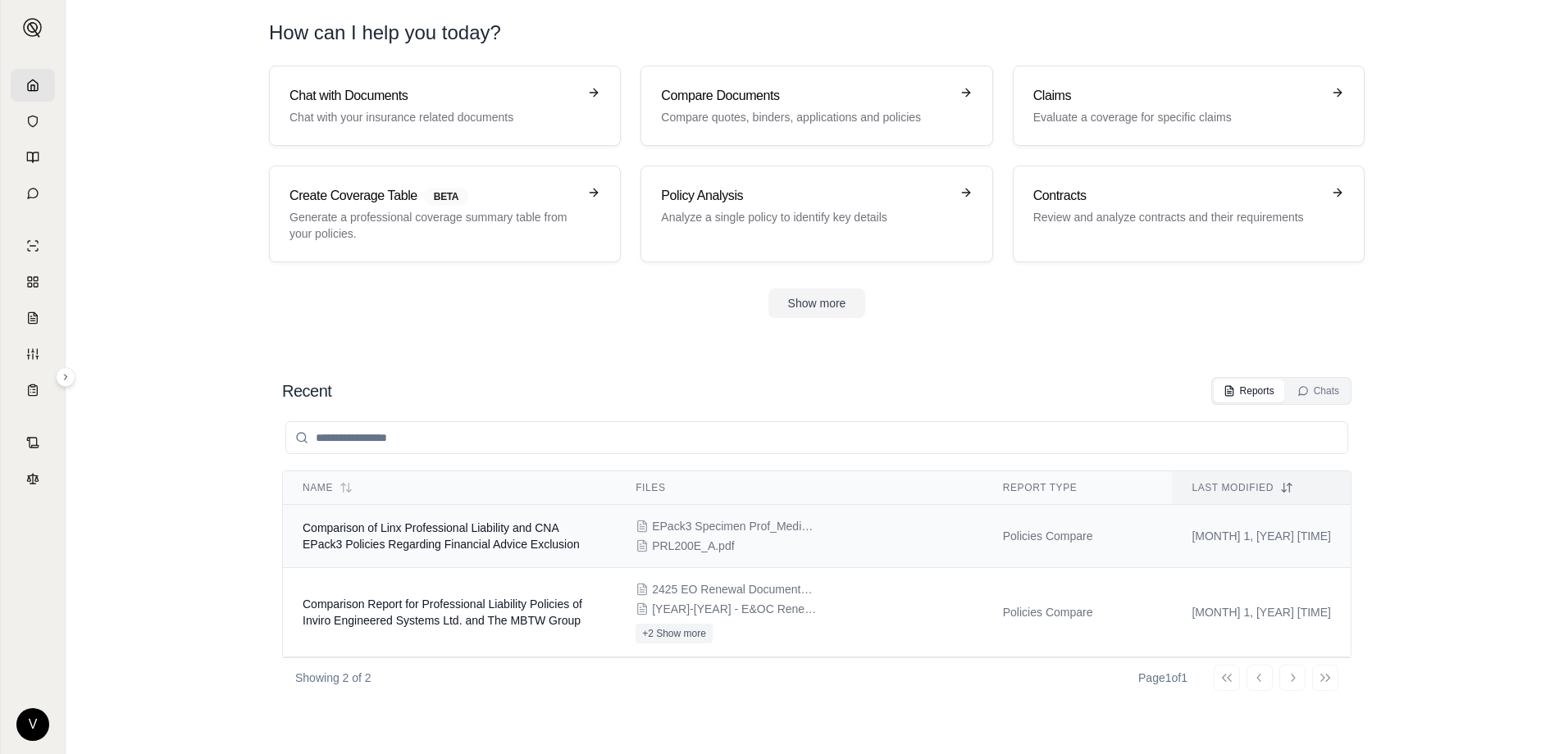 click on "Comparison of Linx Professional Liability and CNA EPack3 Policies Regarding Financial Advice Exclusion" at bounding box center [441, 536] 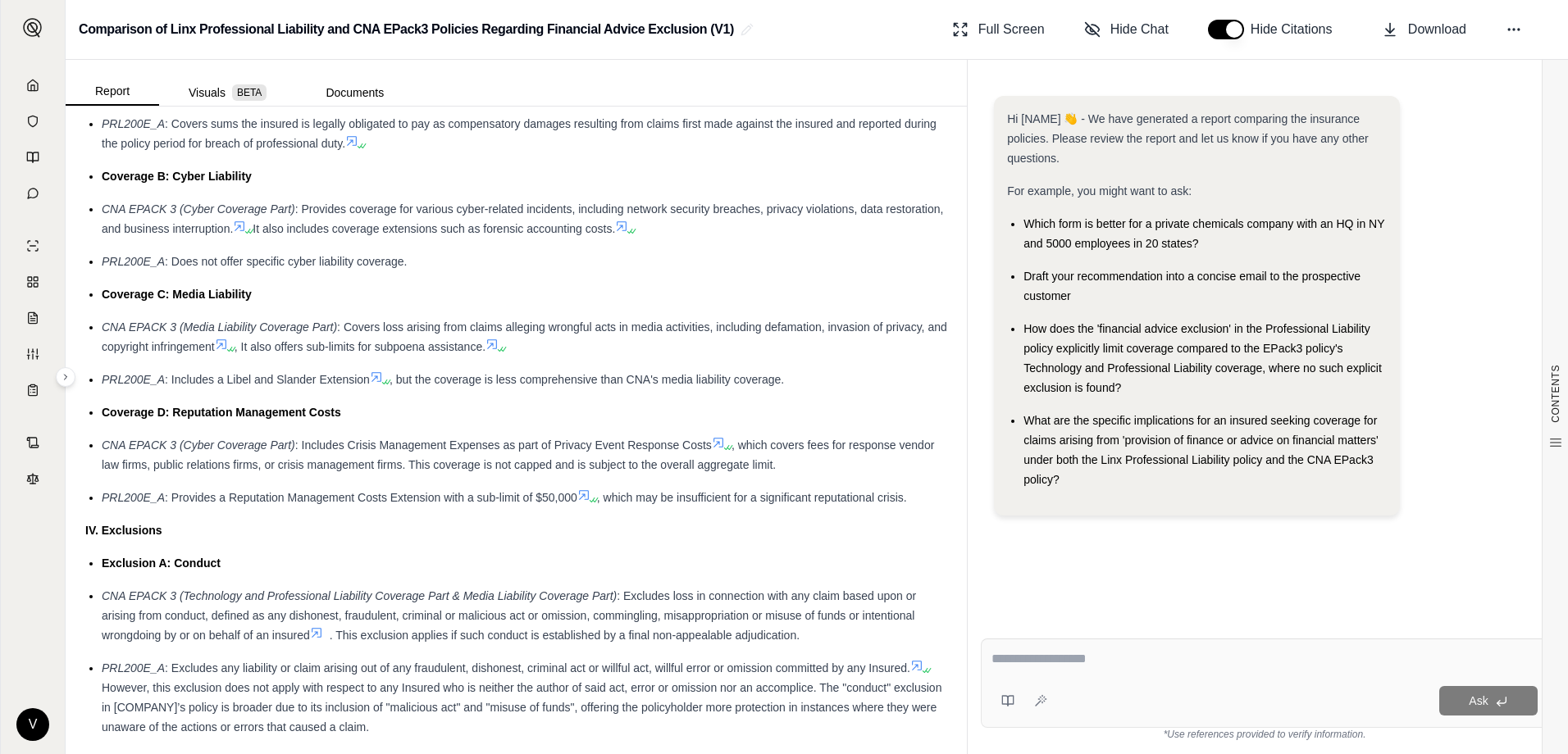 scroll, scrollTop: 2131, scrollLeft: 0, axis: vertical 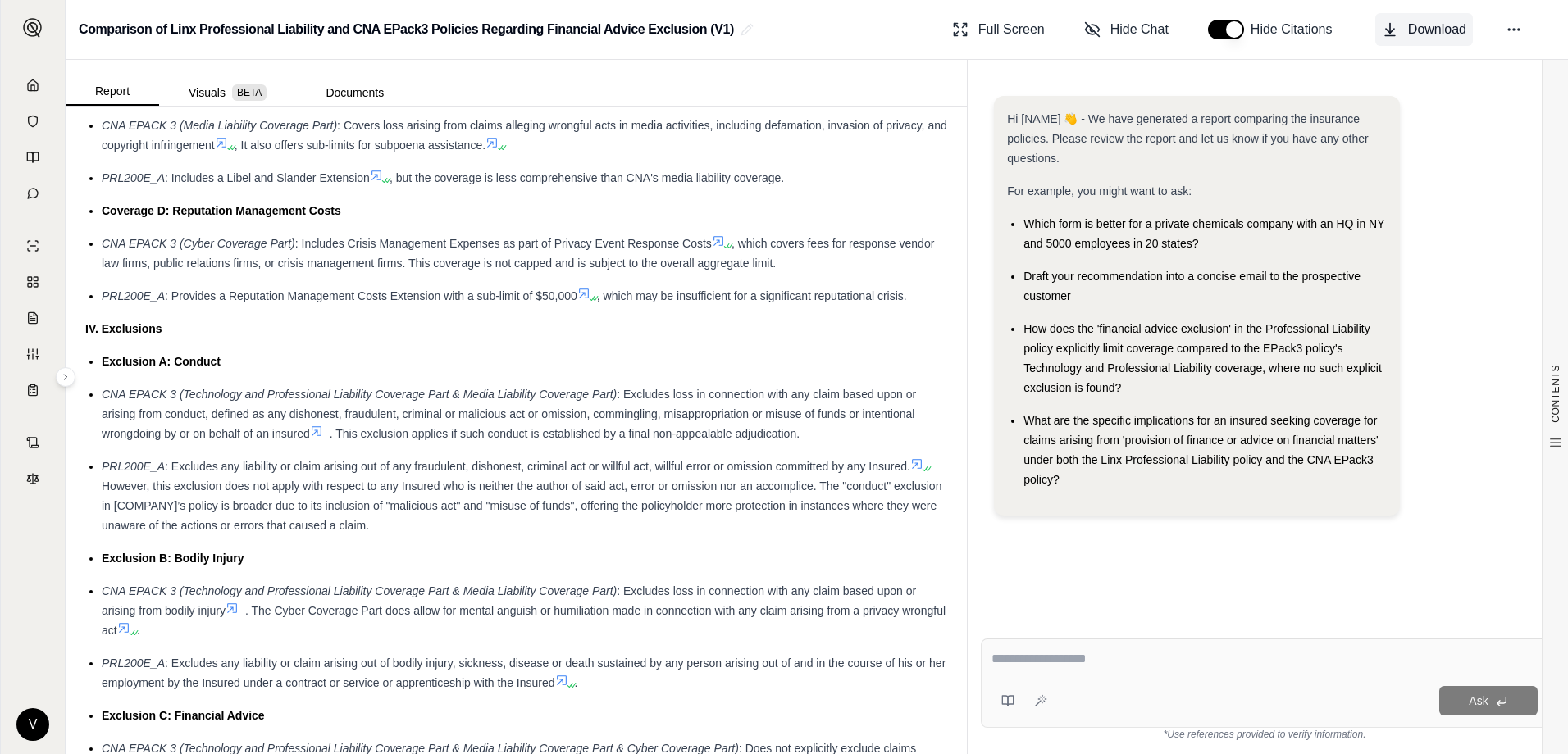 click on "Download" at bounding box center (1424, 30) 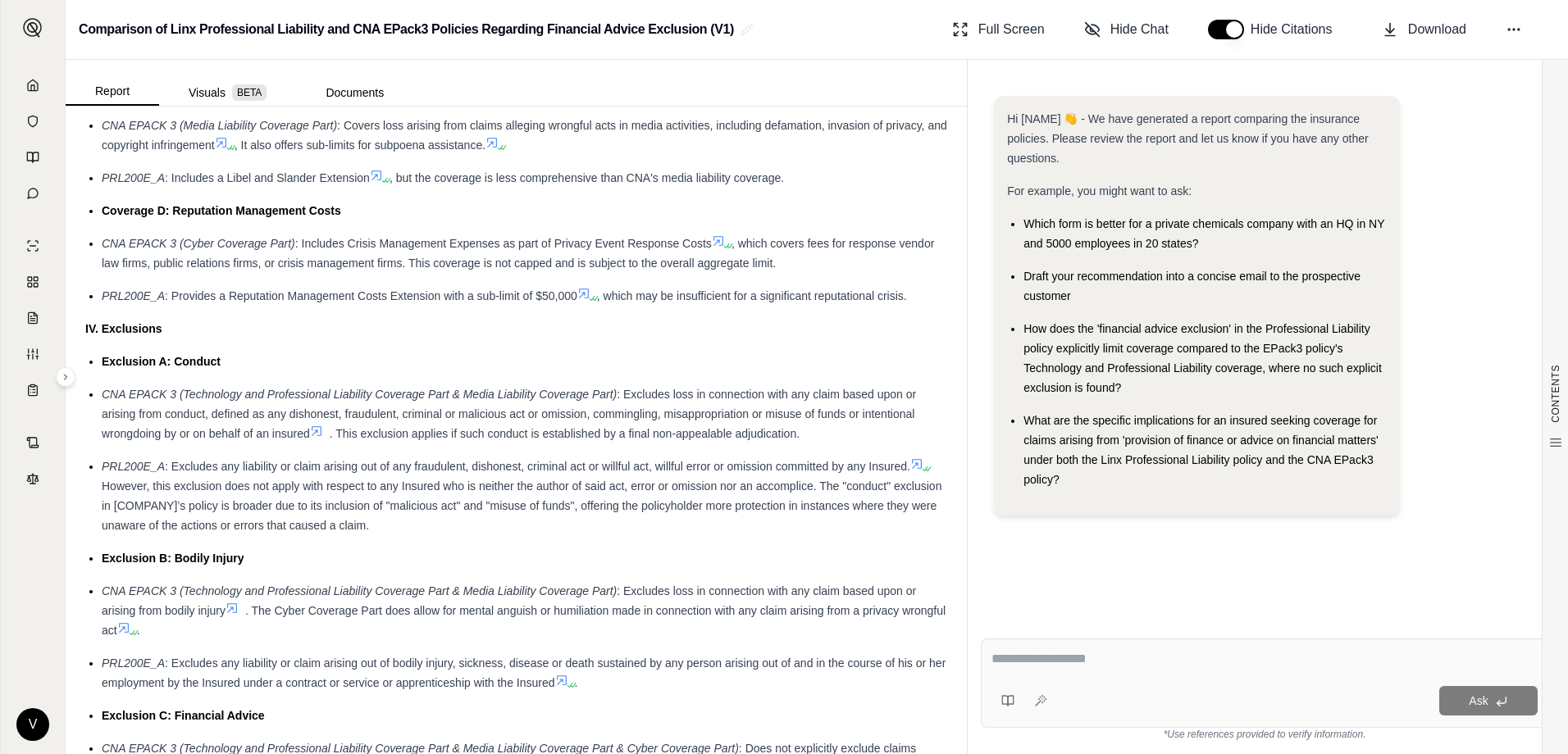 click on "Hi victoria 👋 - We have generated a report comparing the insurance policies. Please review the report and let us know if you have any other questions.
For example, you might want to ask:
Which form is better for a private chemicals company with an HQ in [STATE] and [NUMBER] employees in [NUMBER] states?
Draft your recommendation into a concise email to the prospective customer
How does the 'financial advice exclusion' in the Professional Liability policy explicitly limit coverage compared to the EPack3 policy's Technology and Professional Liability coverage, where no such explicit exclusion is found?
What are the specific implications for an insured seeking coverage for claims arising from 'provision of finance or advice on financial matters' under both the Linx Professional Liability policy and the CNA EPack3 policy?" at bounding box center (1265, 312) 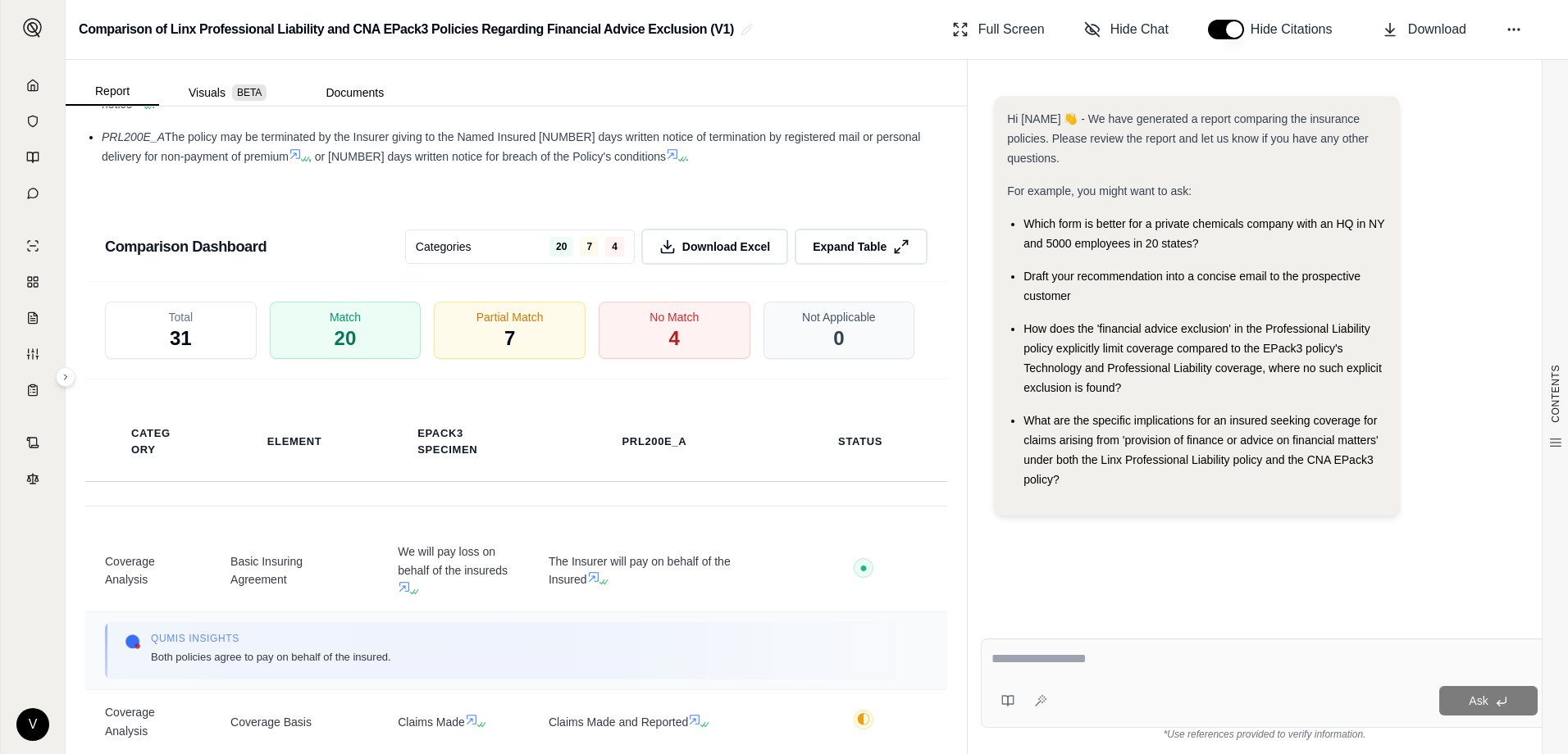 scroll, scrollTop: 3420, scrollLeft: 0, axis: vertical 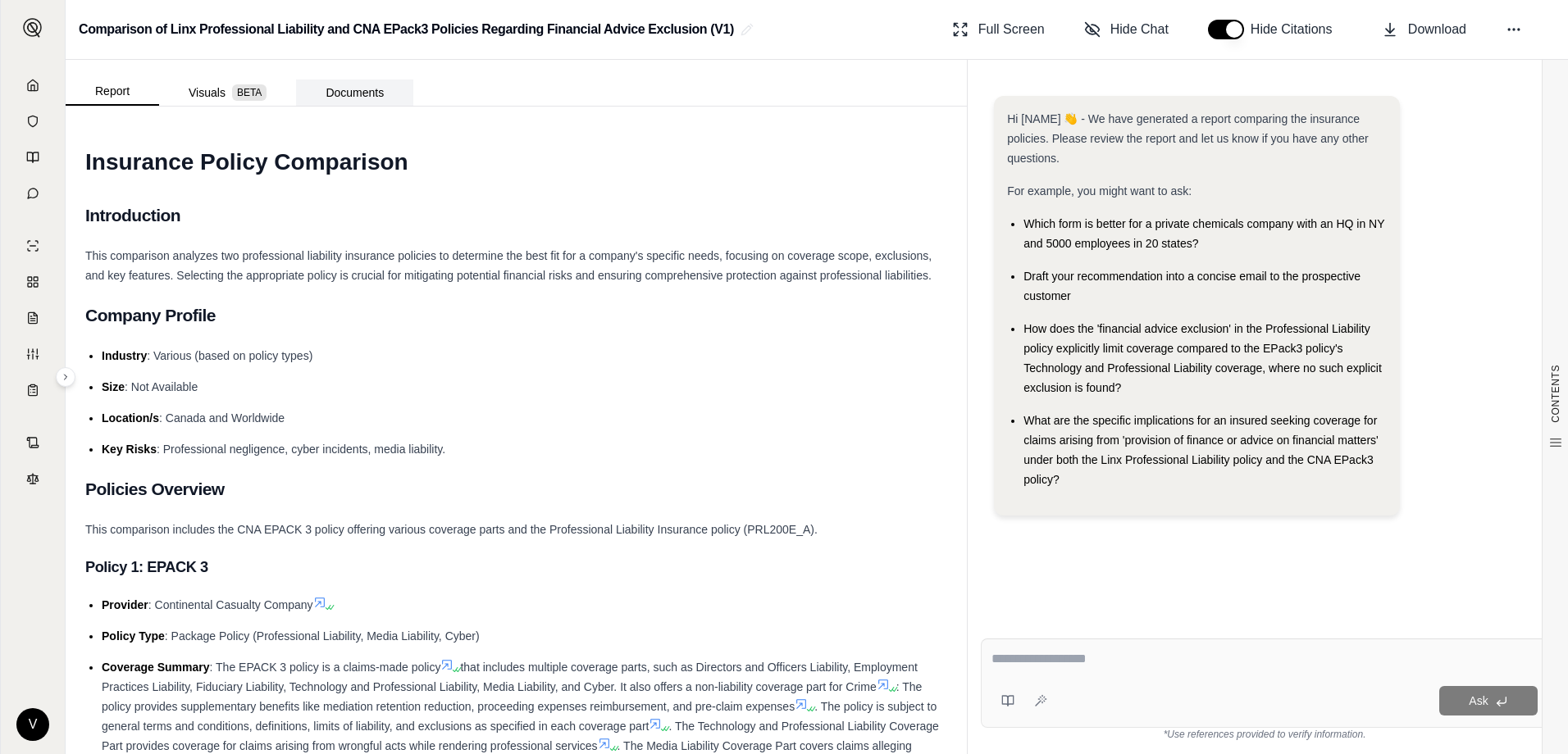 click on "Documents" at bounding box center [354, 93] 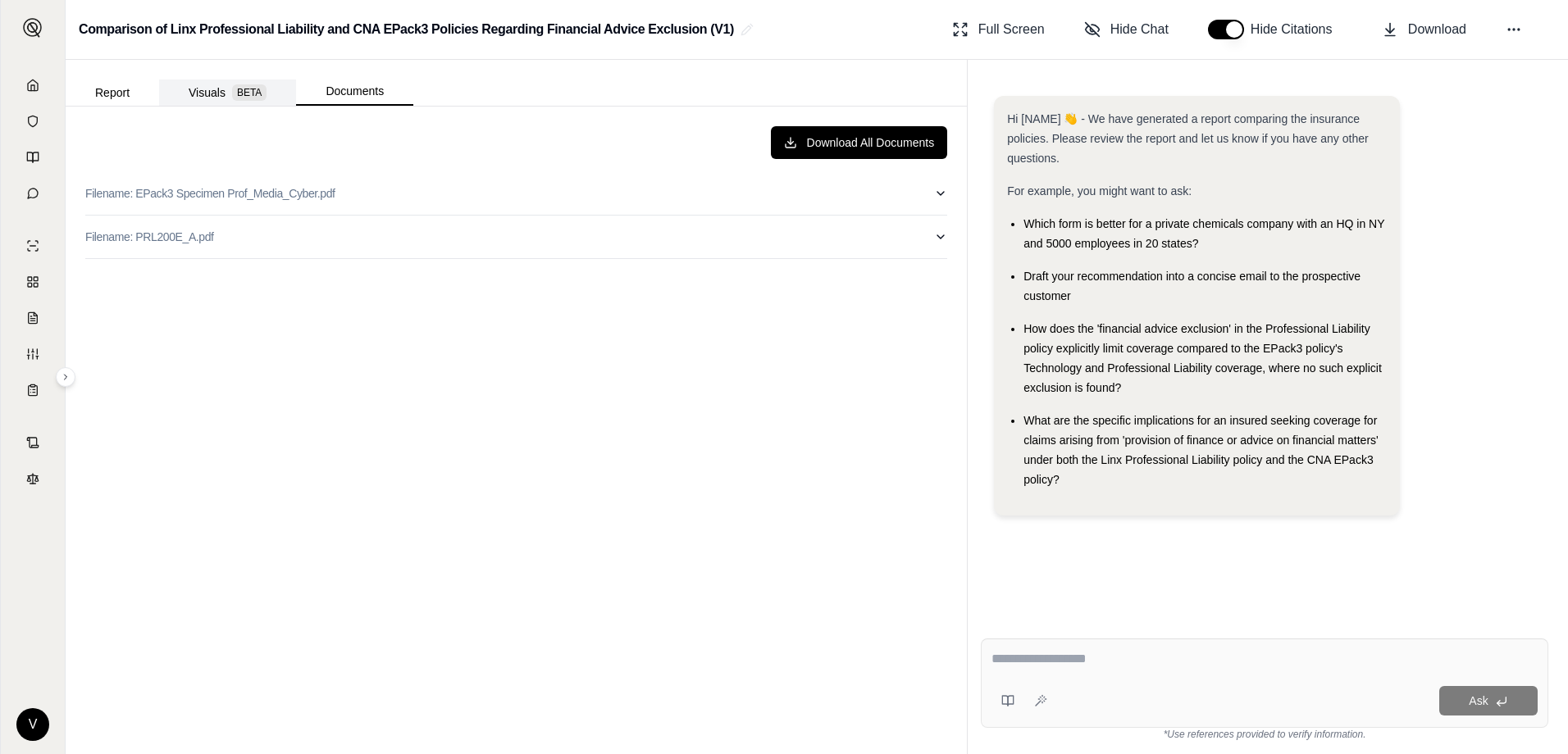 click on "BETA" at bounding box center [249, 93] 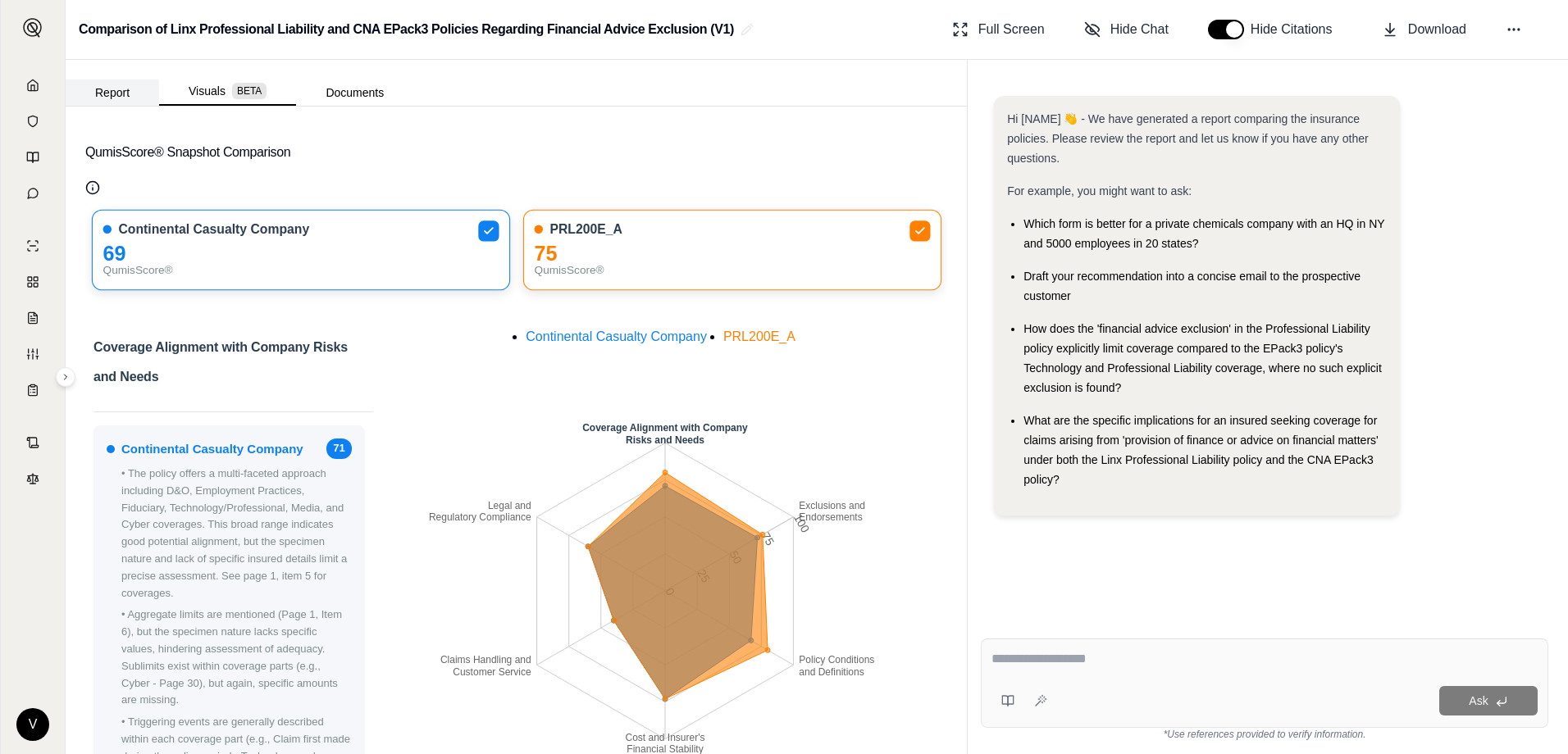click on "Report" at bounding box center [112, 93] 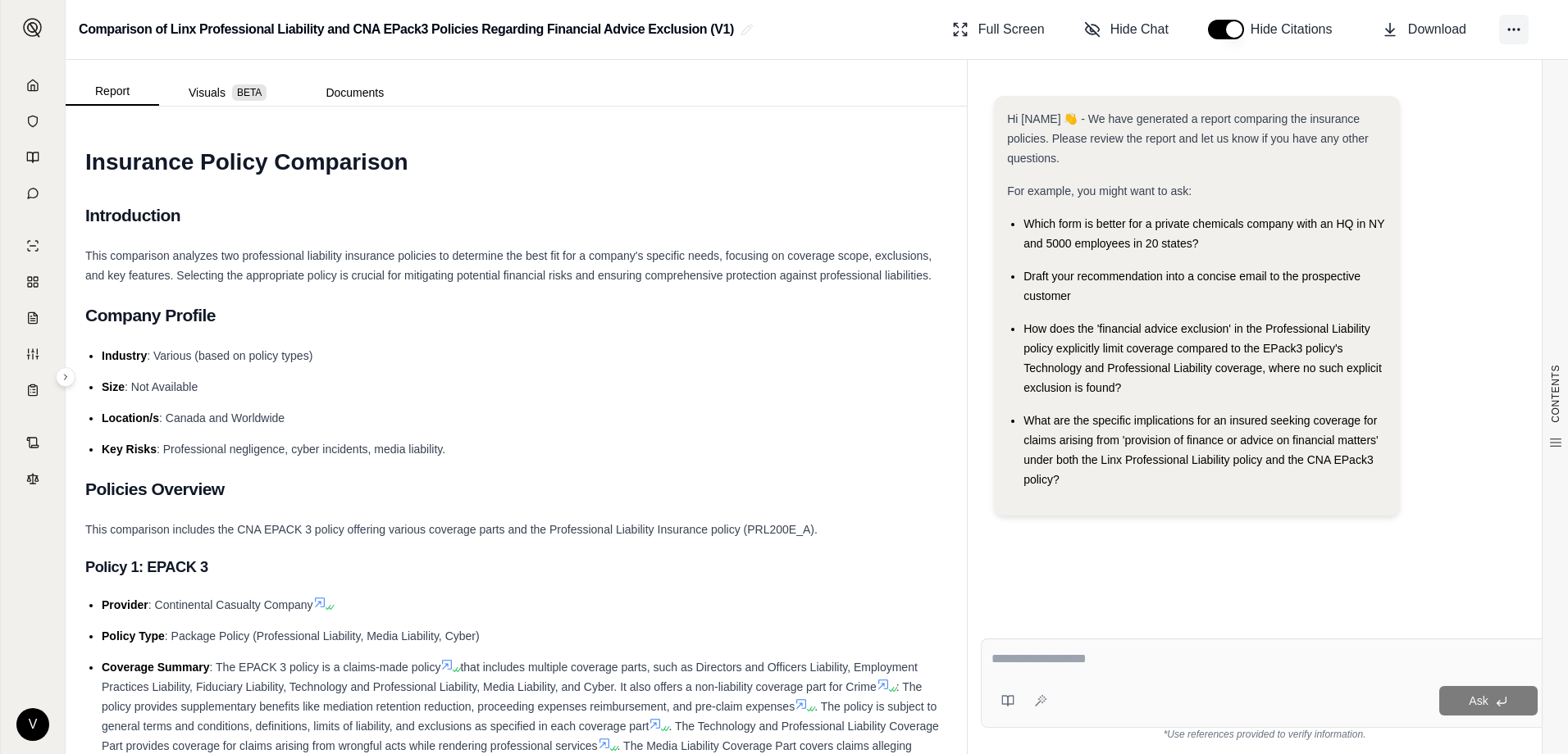 click at bounding box center [1514, 30] 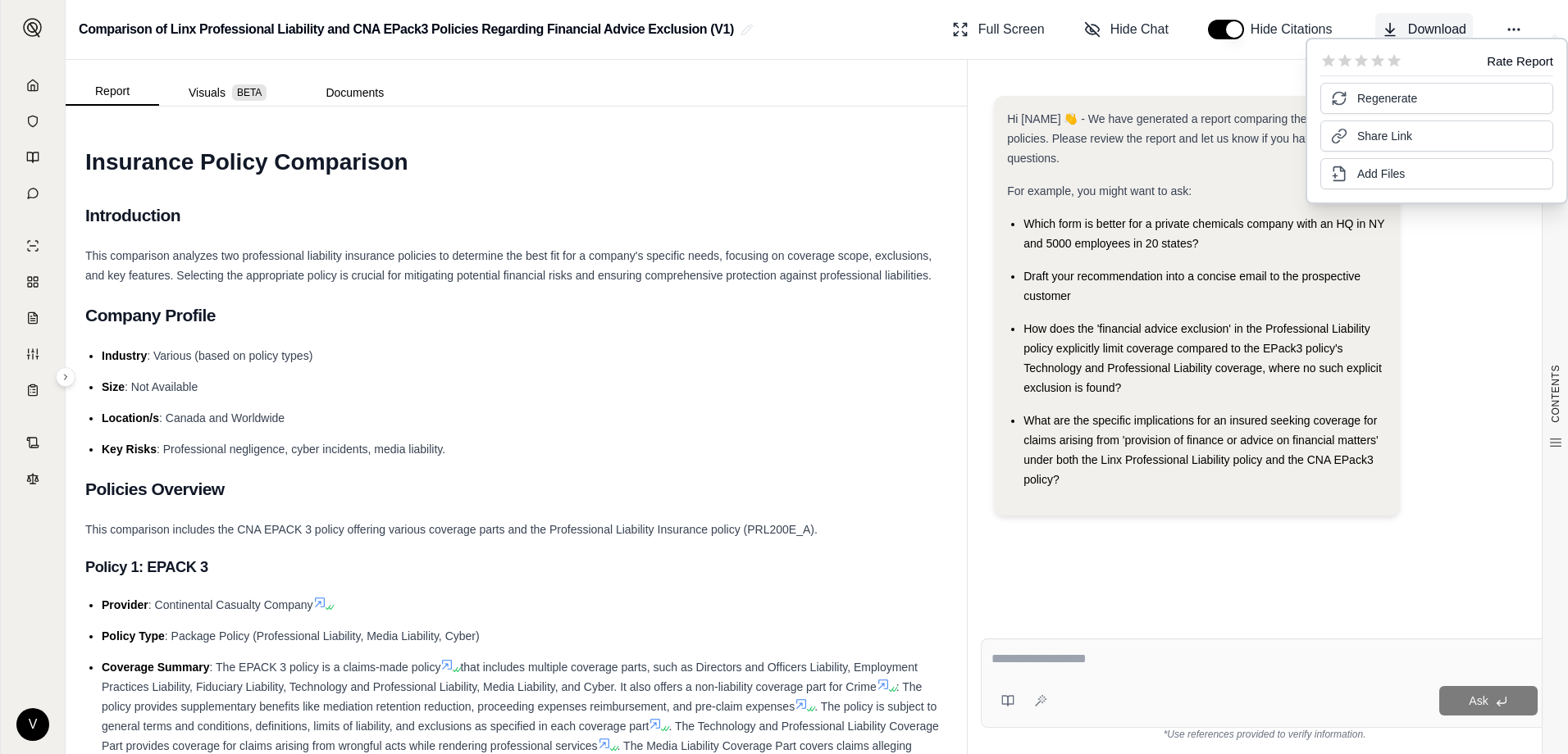 click on "Download" at bounding box center [1424, 30] 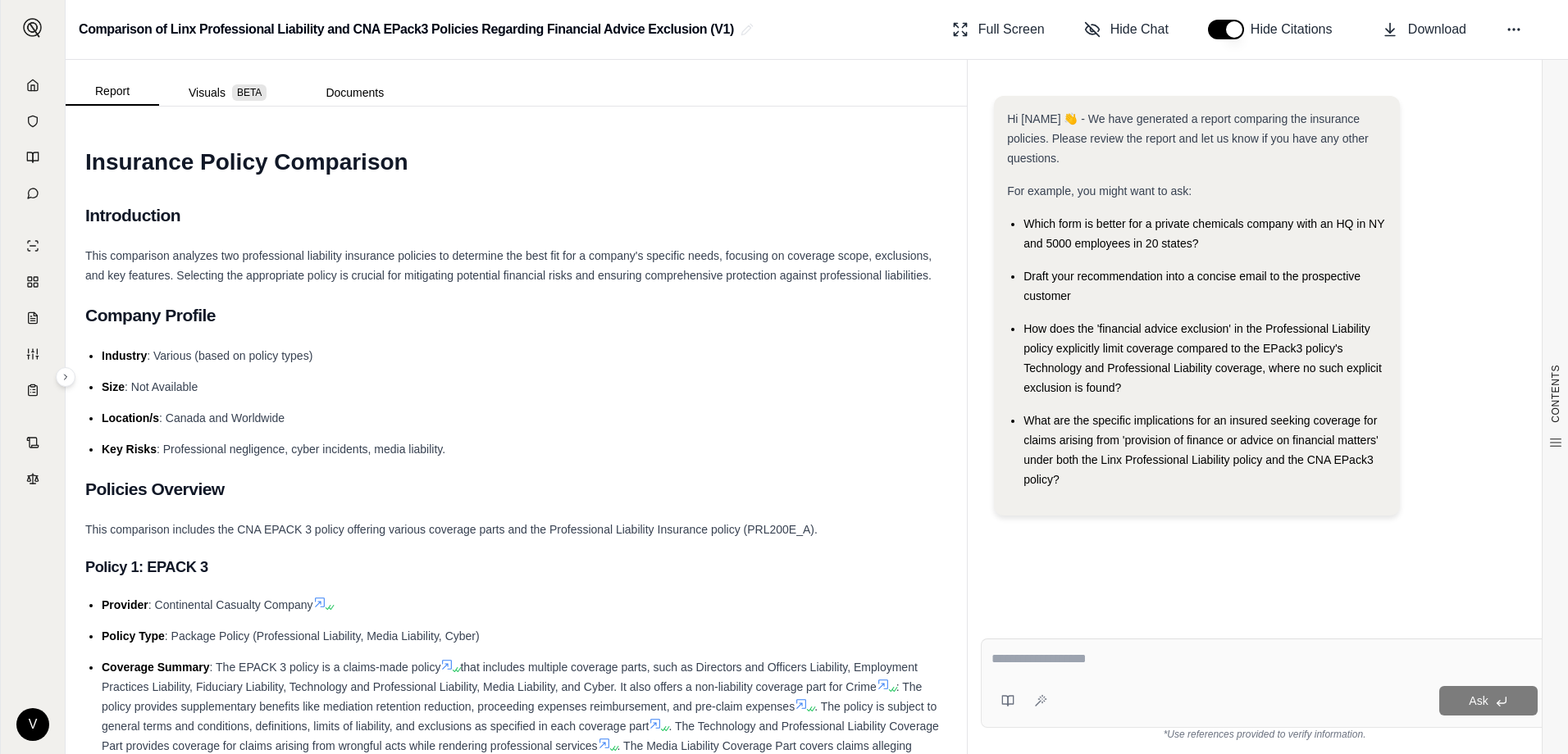 click on "Hi victoria 👋 - We have generated a report comparing the insurance policies. Please review the report and let us know if you have any other questions.
For example, you might want to ask:
Which form is better for a private chemicals company with an HQ in [STATE] and [NUMBER] employees in [NUMBER] states?
Draft your recommendation into a concise email to the prospective customer
How does the 'financial advice exclusion' in the Professional Liability policy explicitly limit coverage compared to the EPack3 policy's Technology and Professional Liability coverage, where no such explicit exclusion is found?
What are the specific implications for an insured seeking coverage for claims arising from 'provision of finance or advice on financial matters' under both the Linx Professional Liability policy and the CNA EPack3 policy?" at bounding box center (1265, 312) 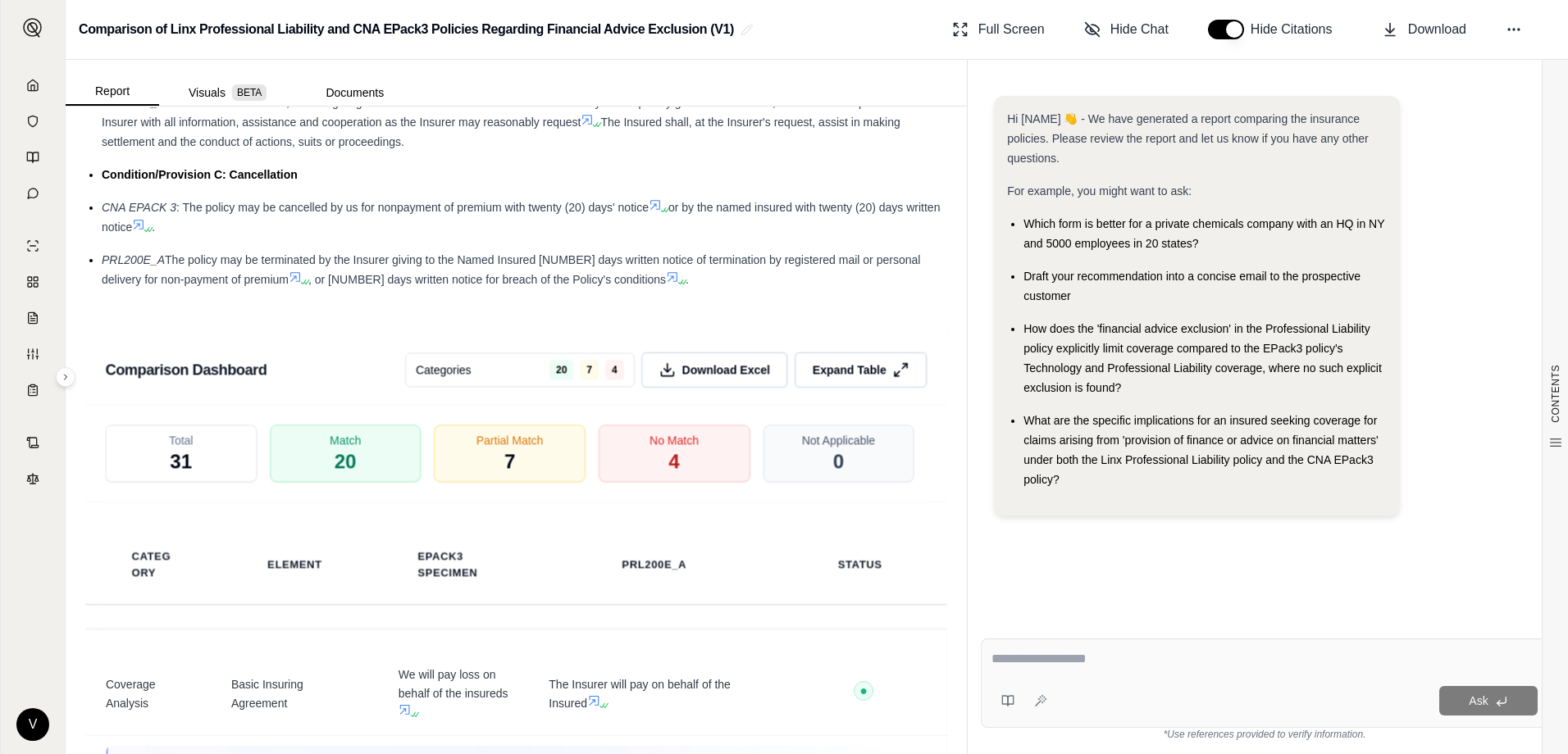 scroll, scrollTop: 3278, scrollLeft: 0, axis: vertical 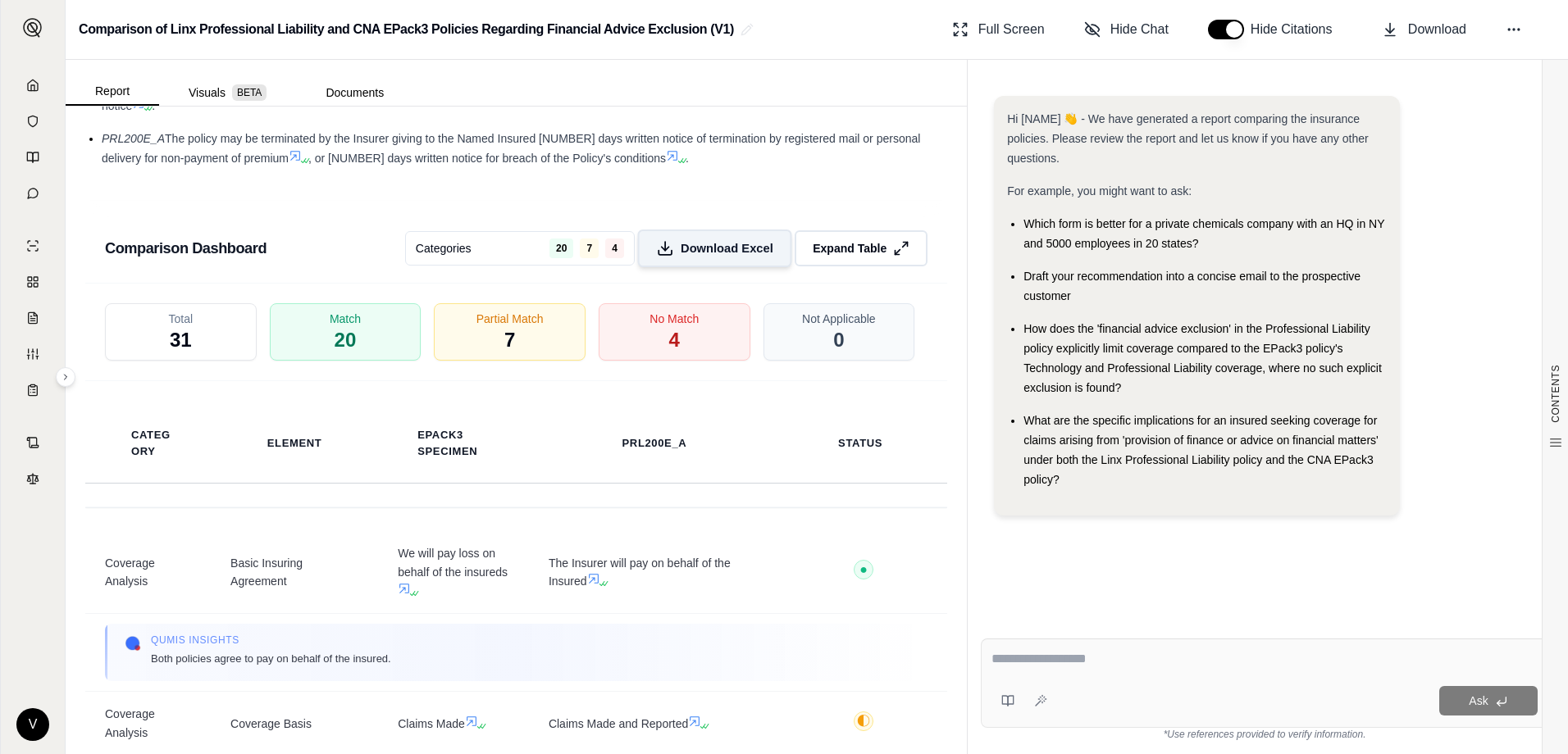 click on "Download Excel" at bounding box center (727, 248) 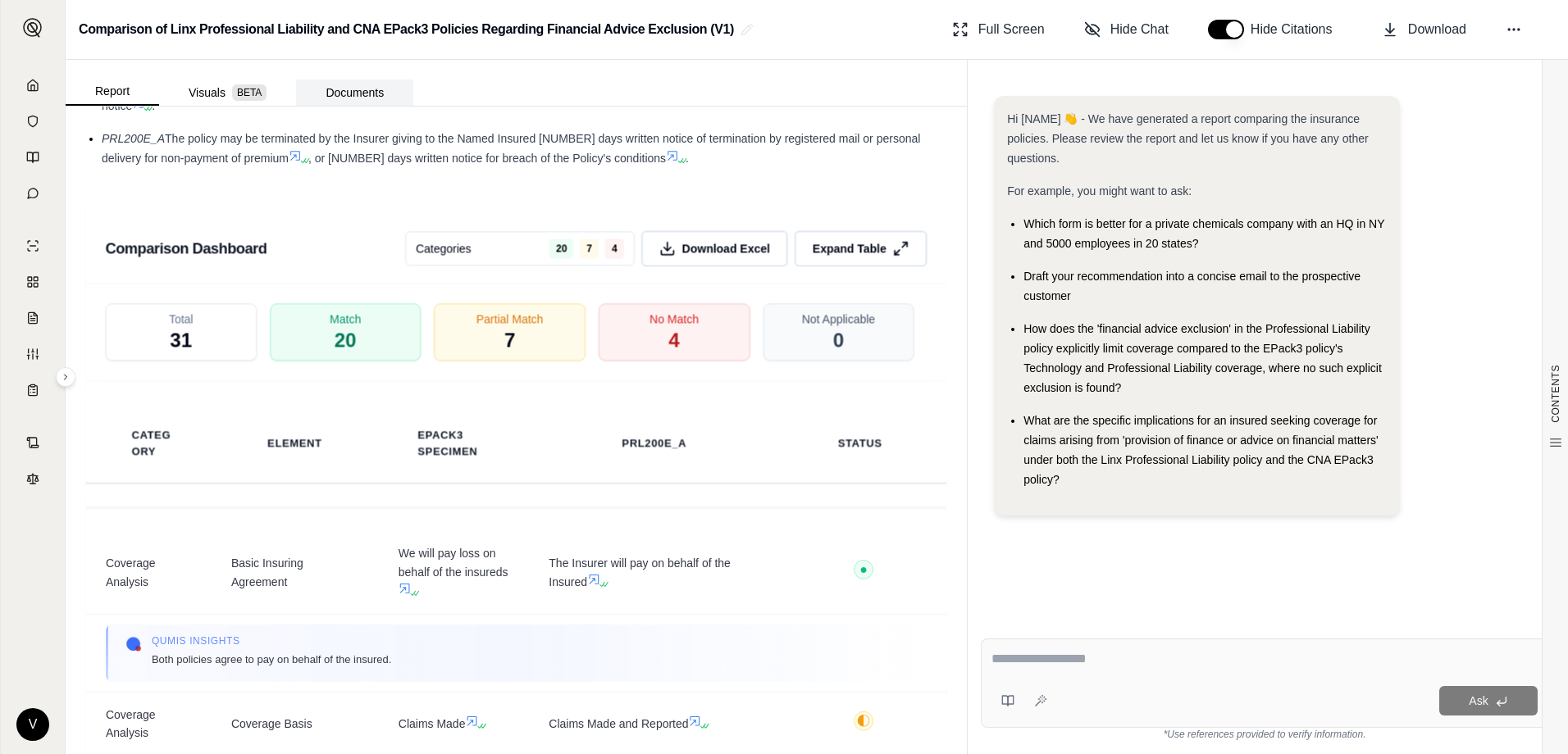 click on "Documents" at bounding box center [354, 93] 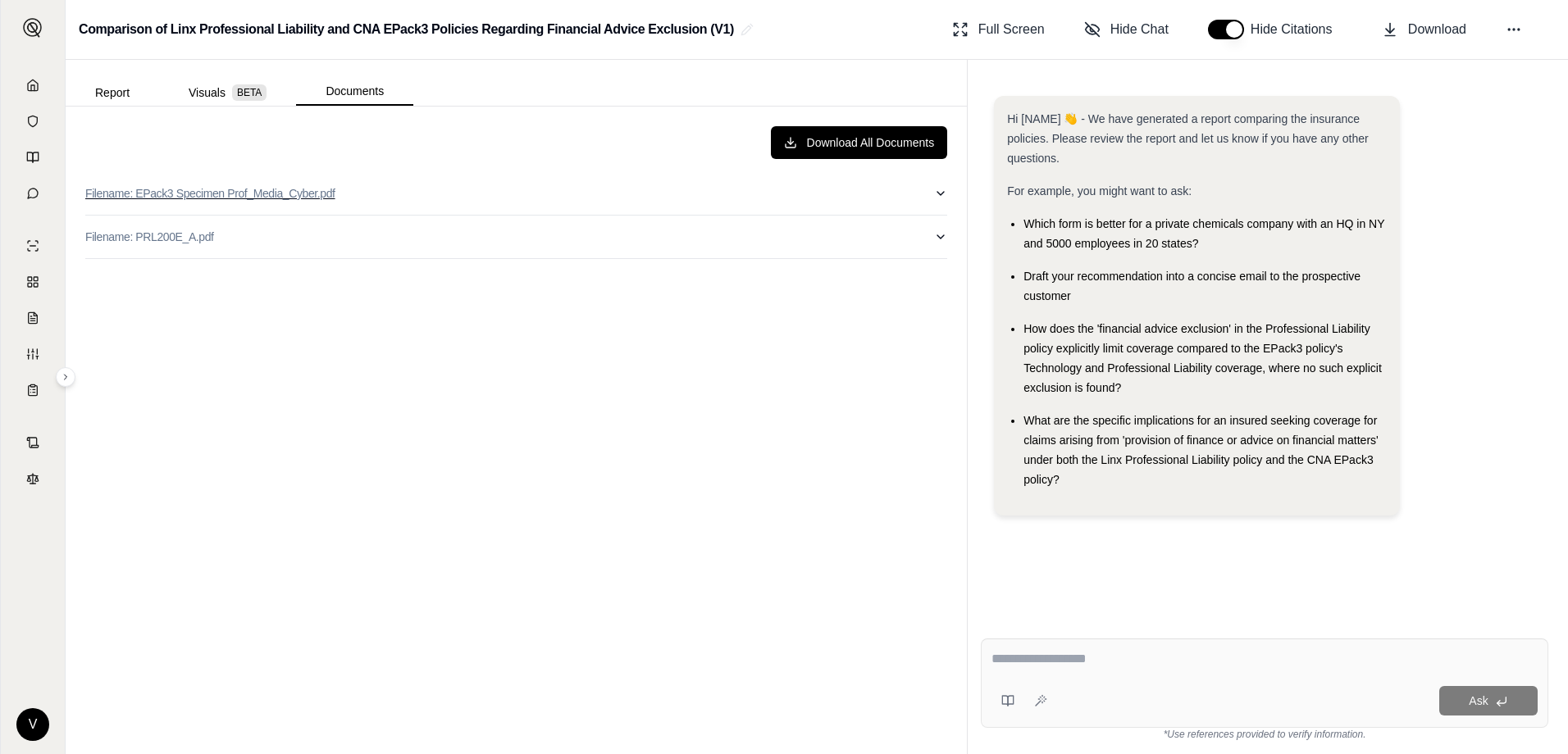 click on "Filename: EPack3 Specimen Prof_Media_Cyber.pdf" at bounding box center [210, 193] 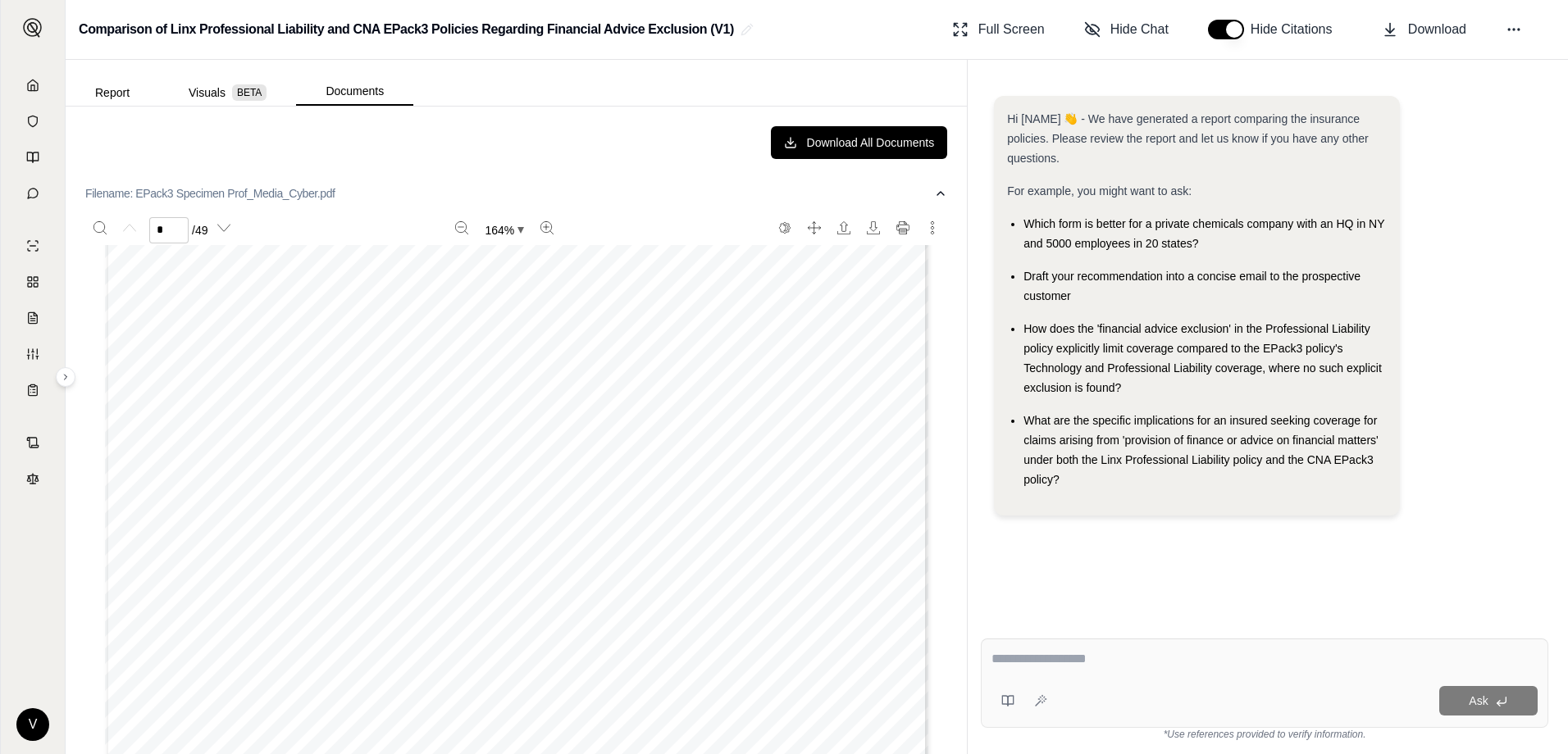 scroll, scrollTop: 0, scrollLeft: 0, axis: both 